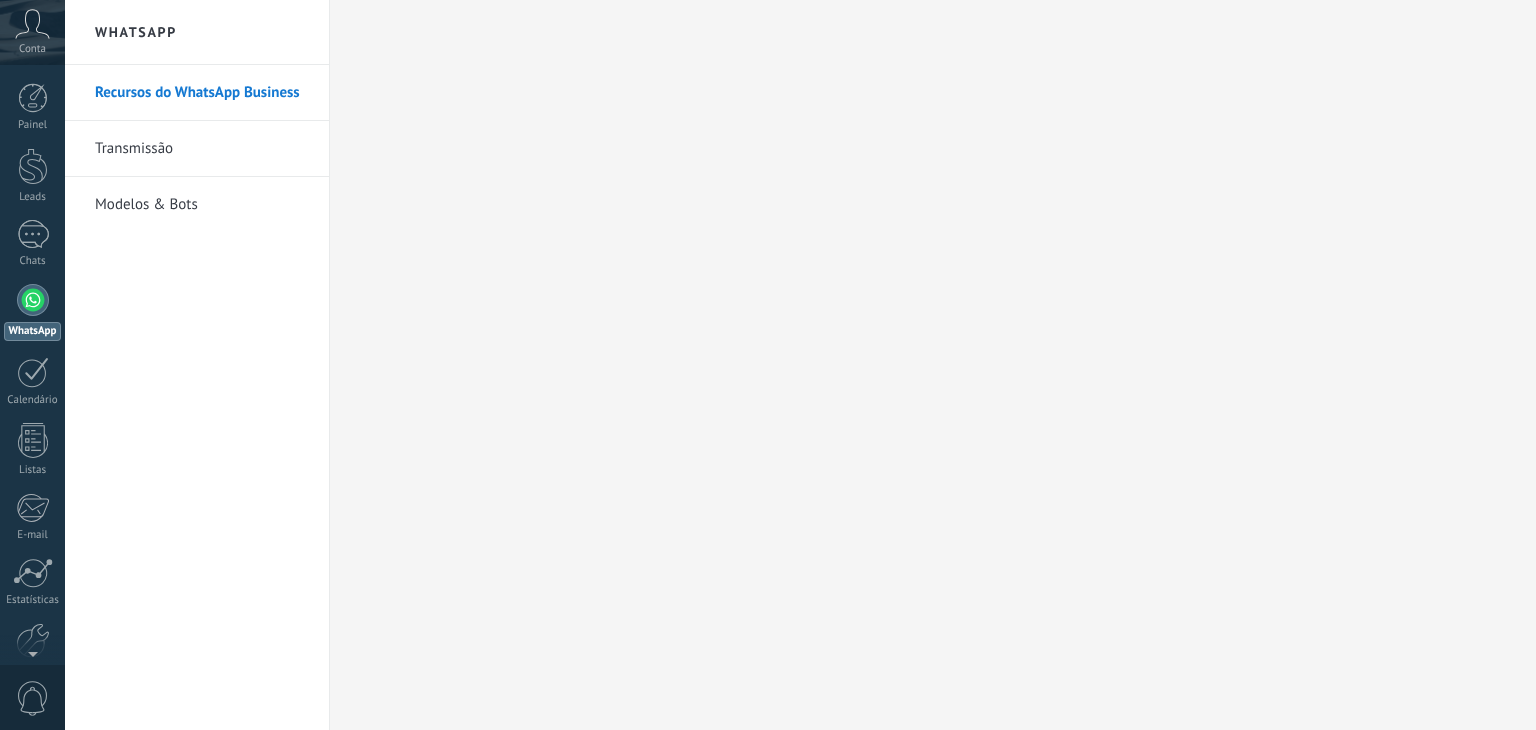 scroll, scrollTop: 0, scrollLeft: 0, axis: both 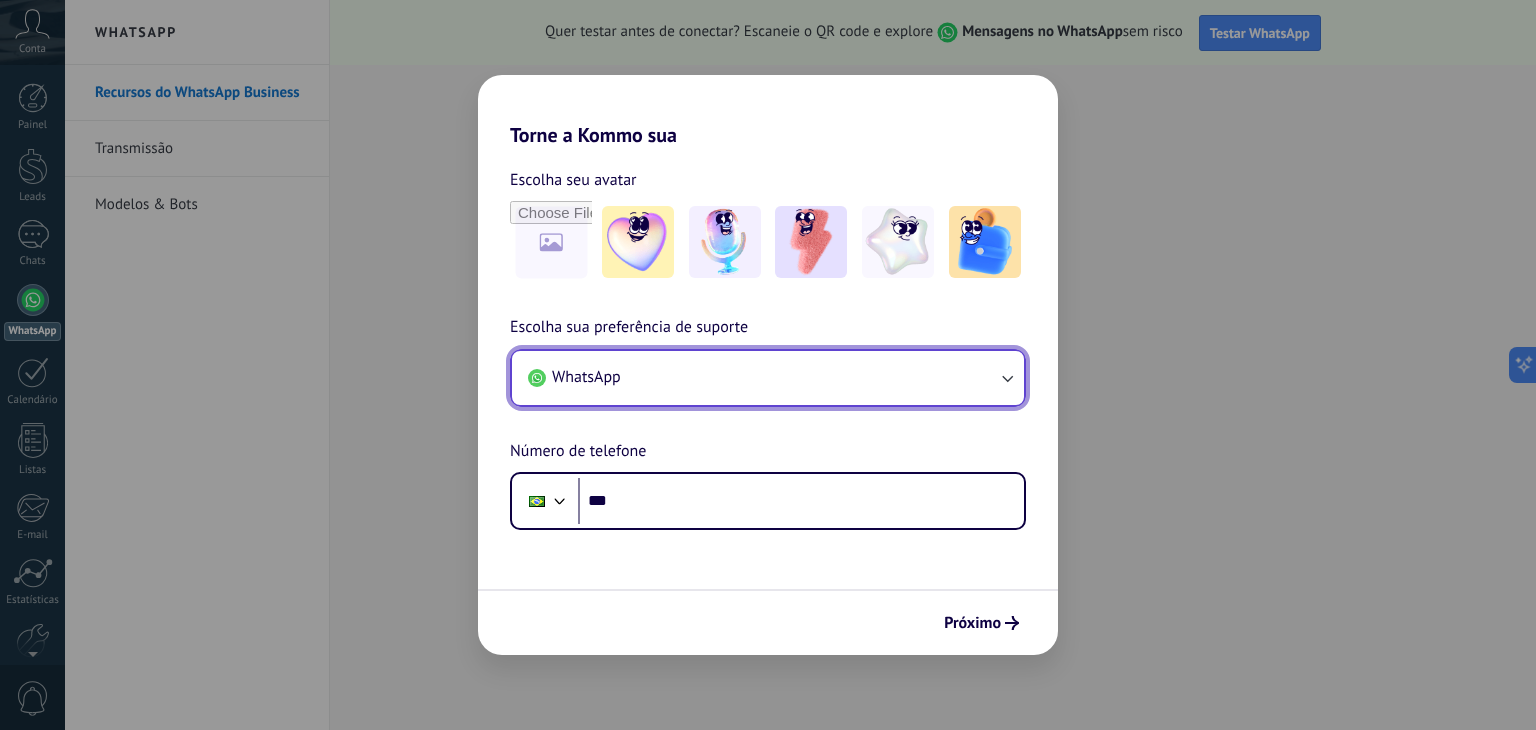 click on "WhatsApp" at bounding box center (768, 378) 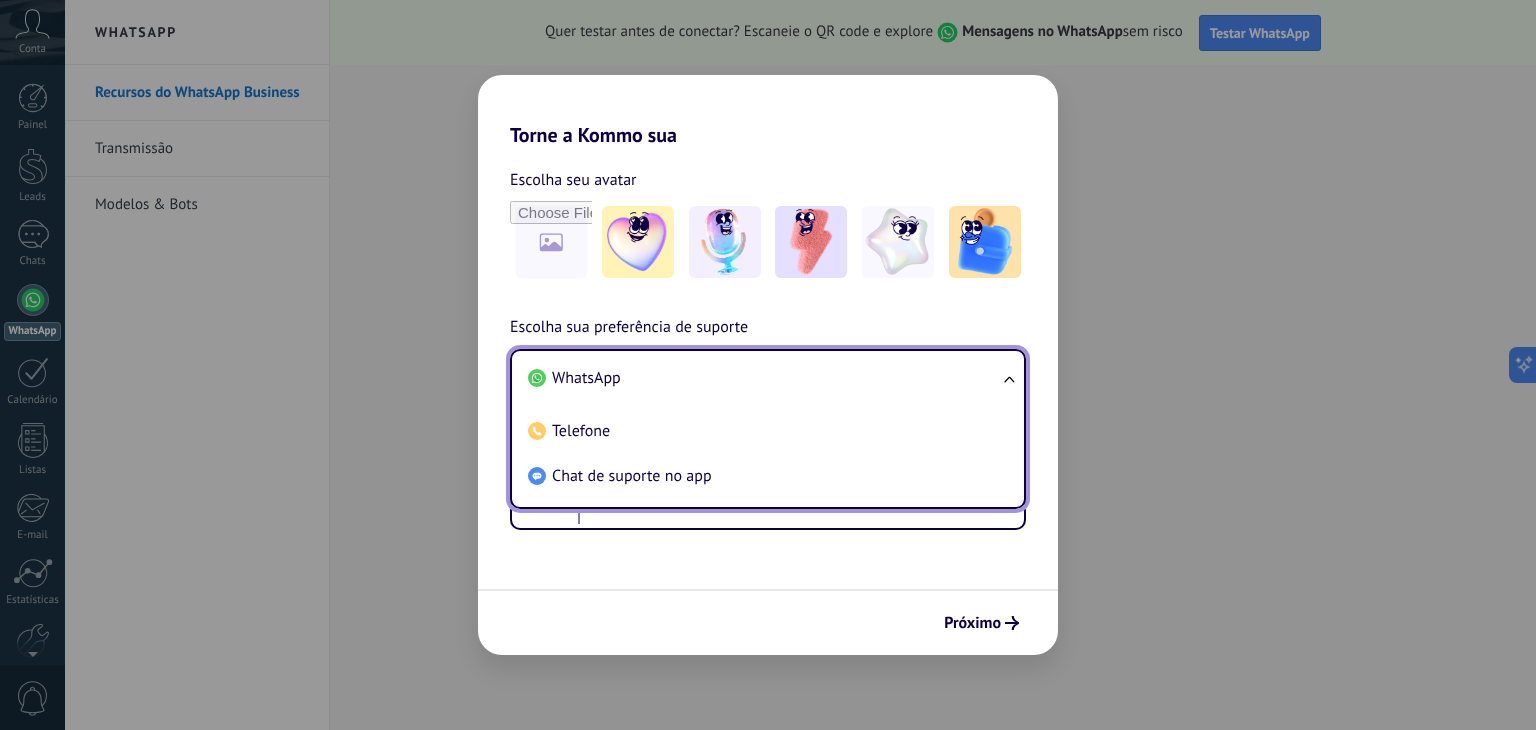 click on "WhatsApp" at bounding box center [764, 378] 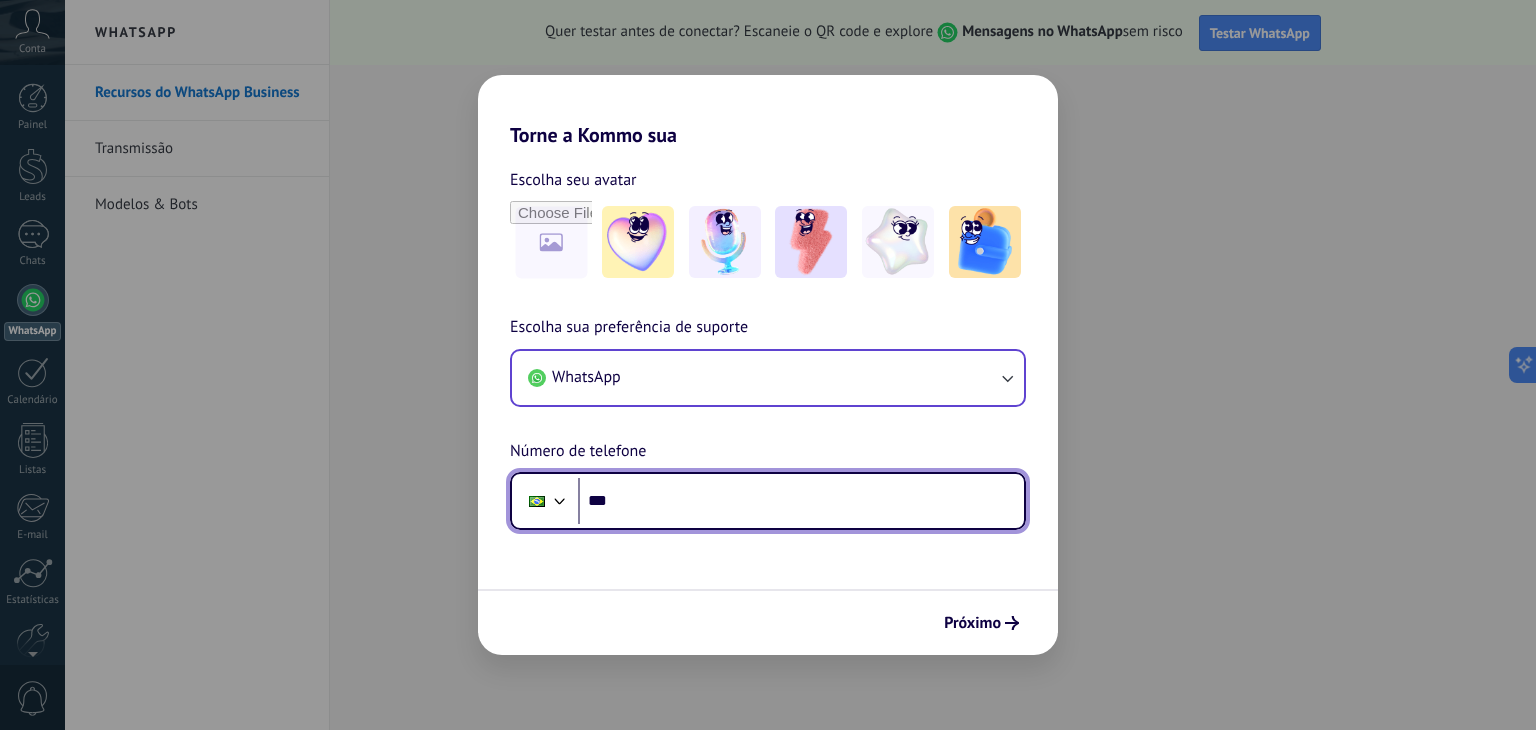 click on "***" at bounding box center (801, 501) 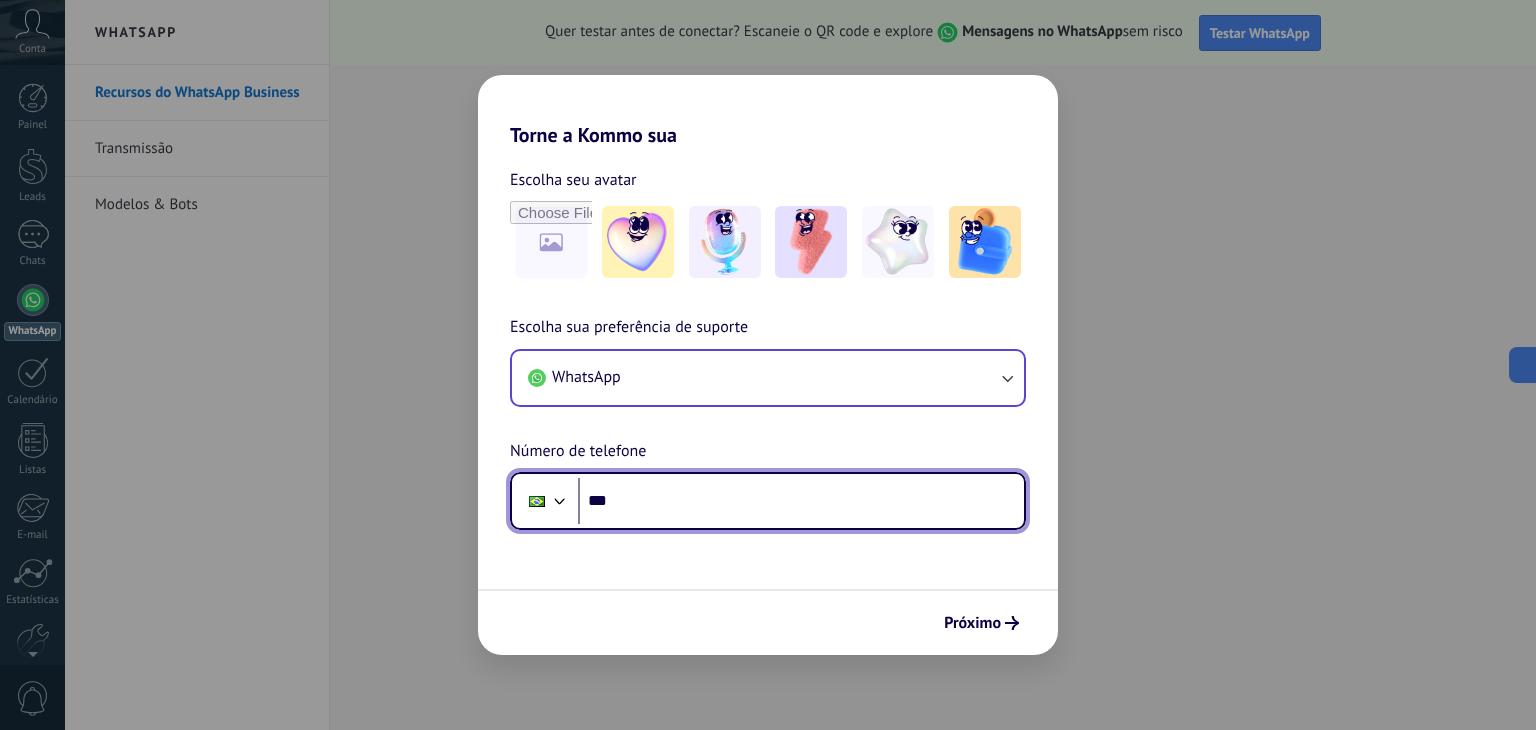paste on "**********" 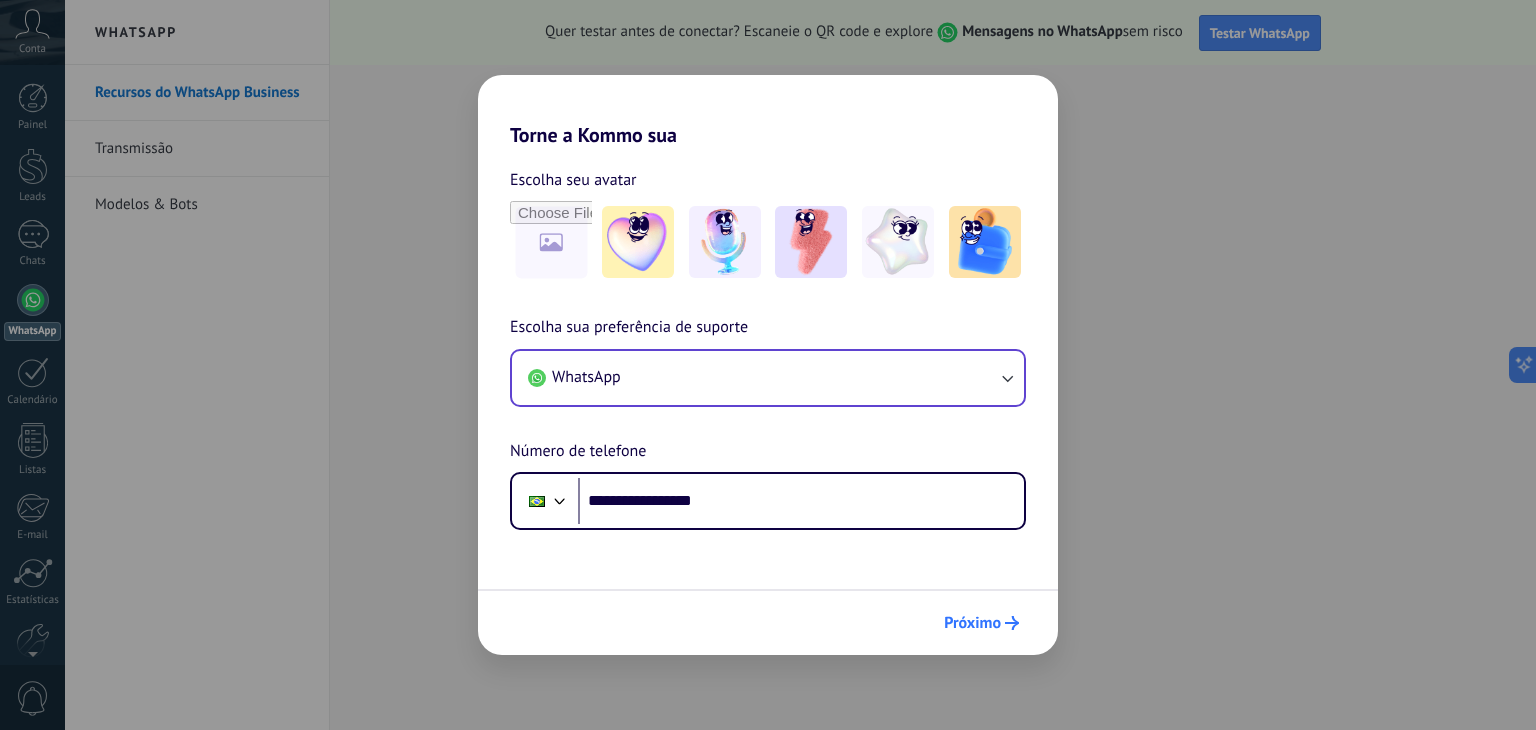 click on "Próximo" at bounding box center [972, 623] 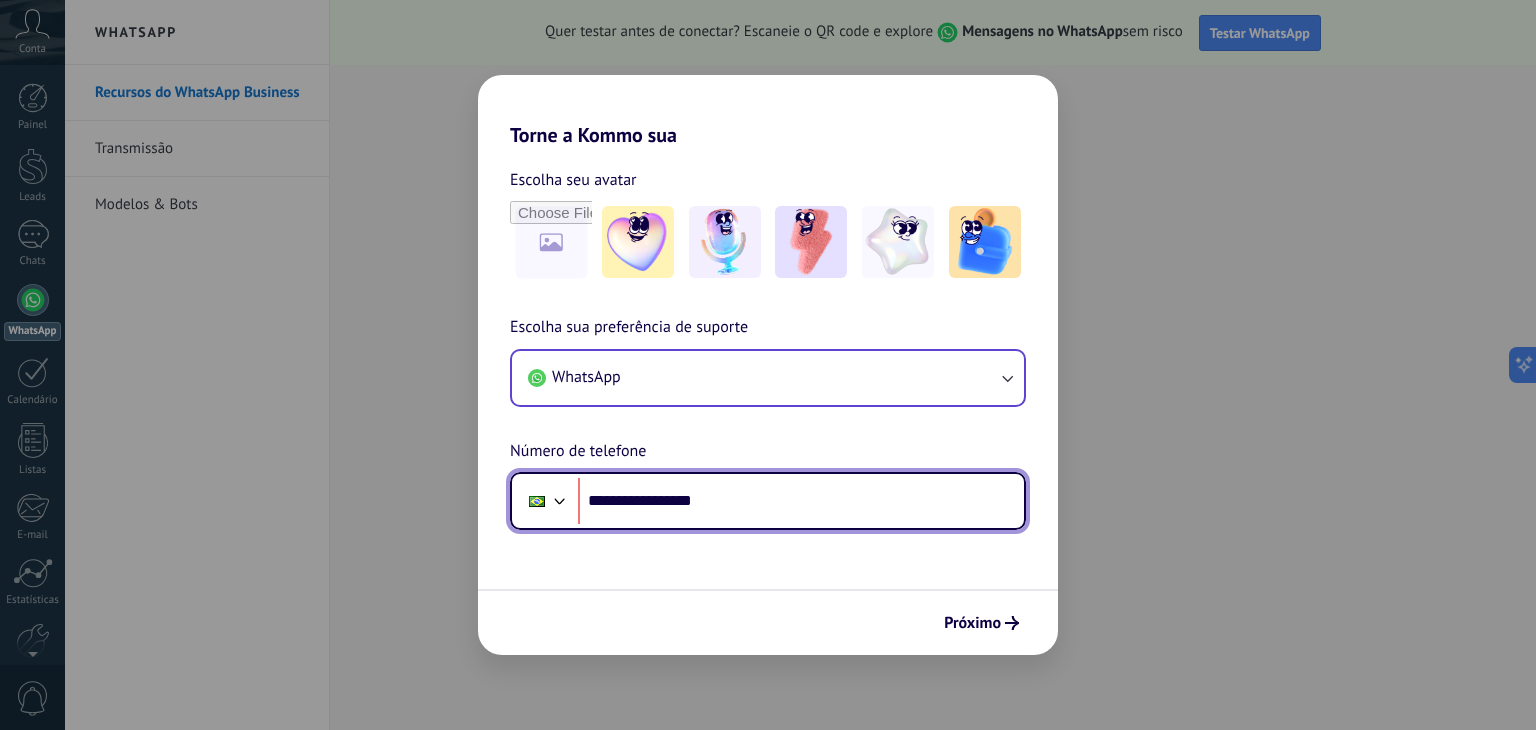 click on "**********" at bounding box center (801, 501) 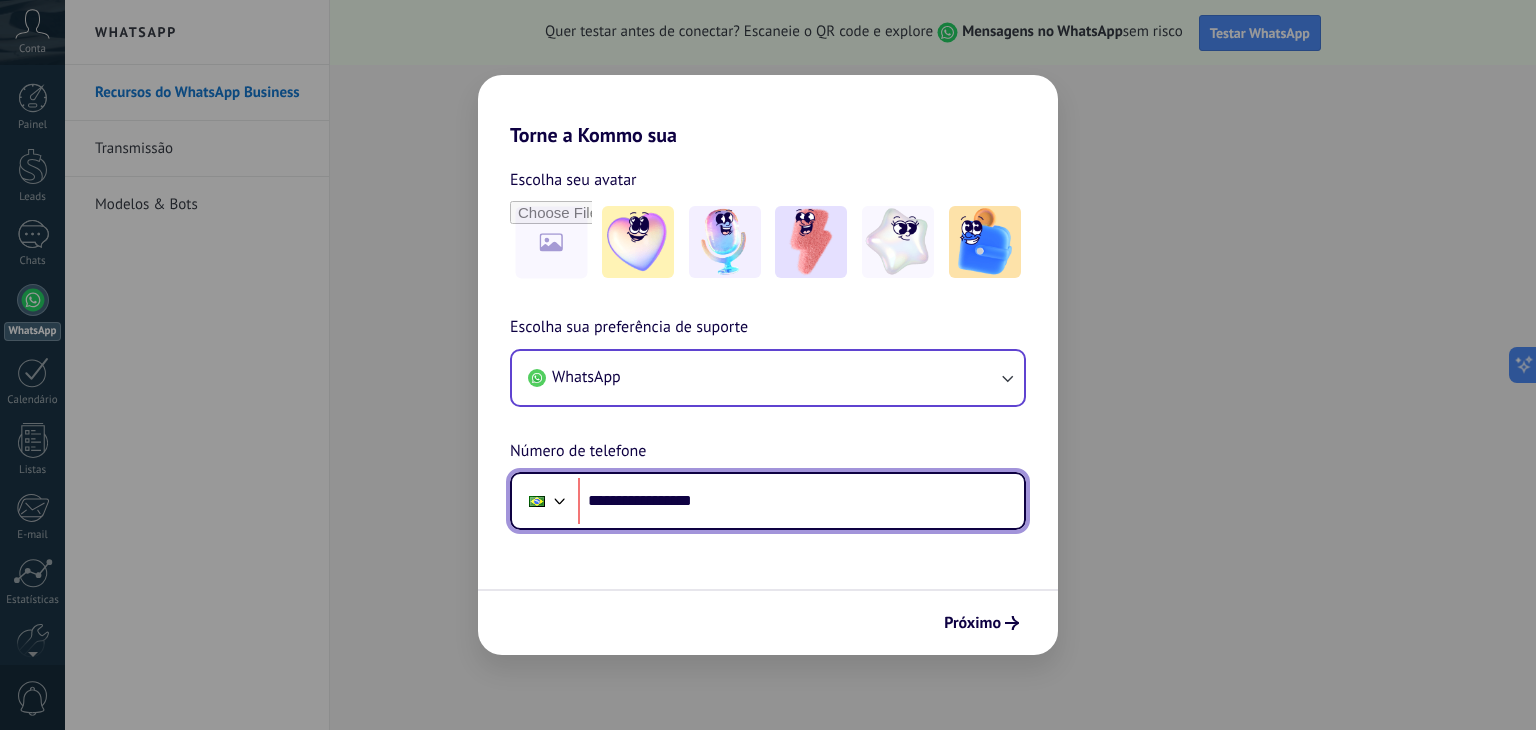 click on "**********" at bounding box center (801, 501) 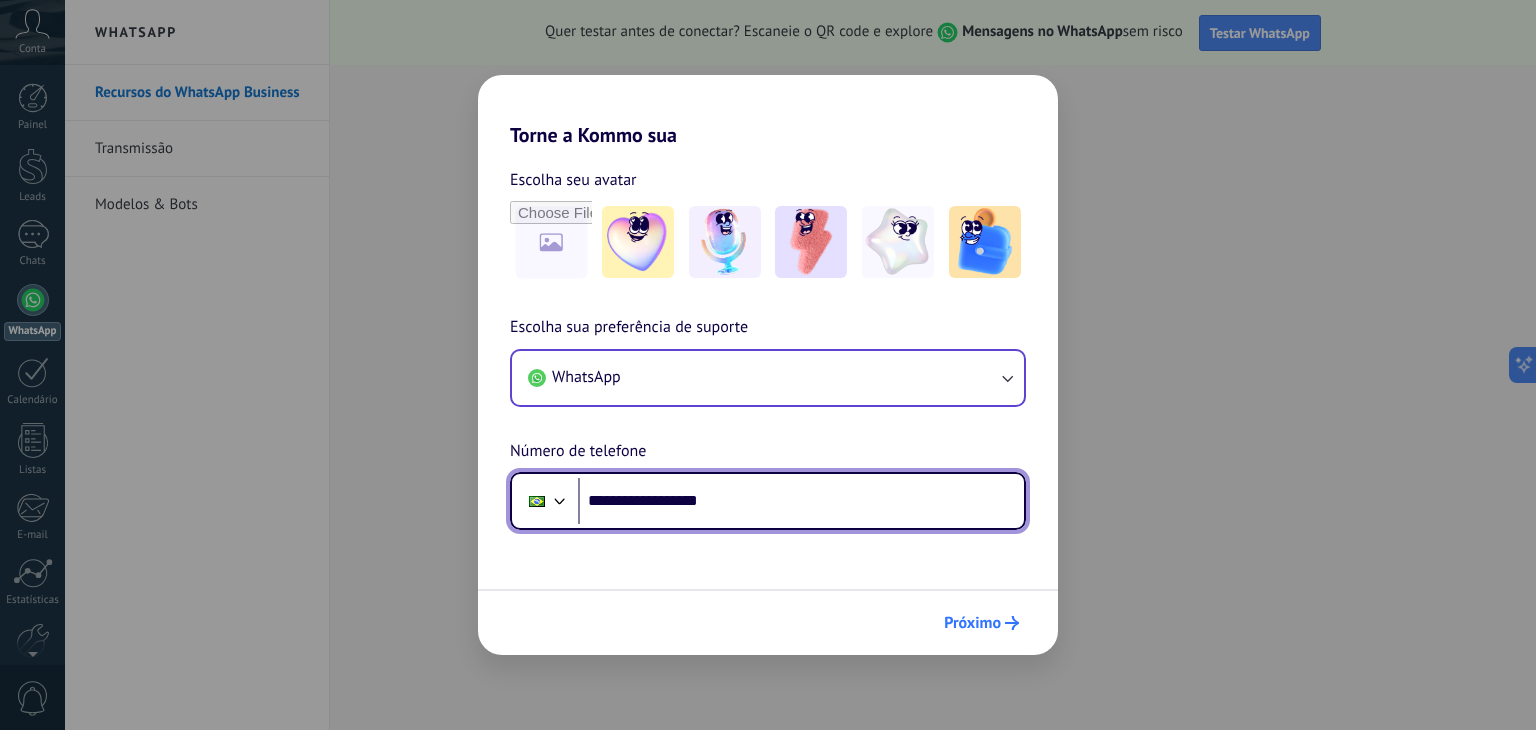 type on "**********" 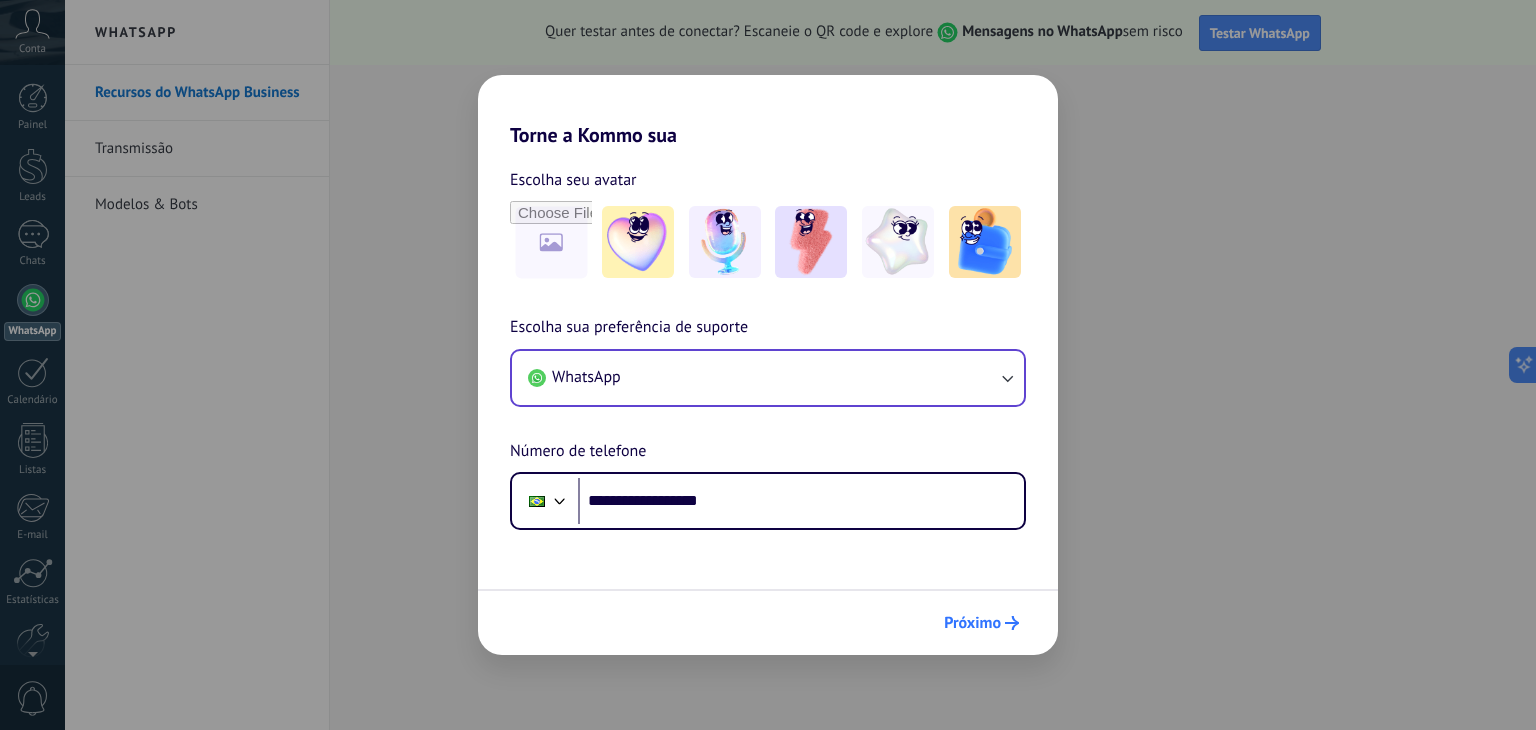 click on "Próximo" at bounding box center (972, 623) 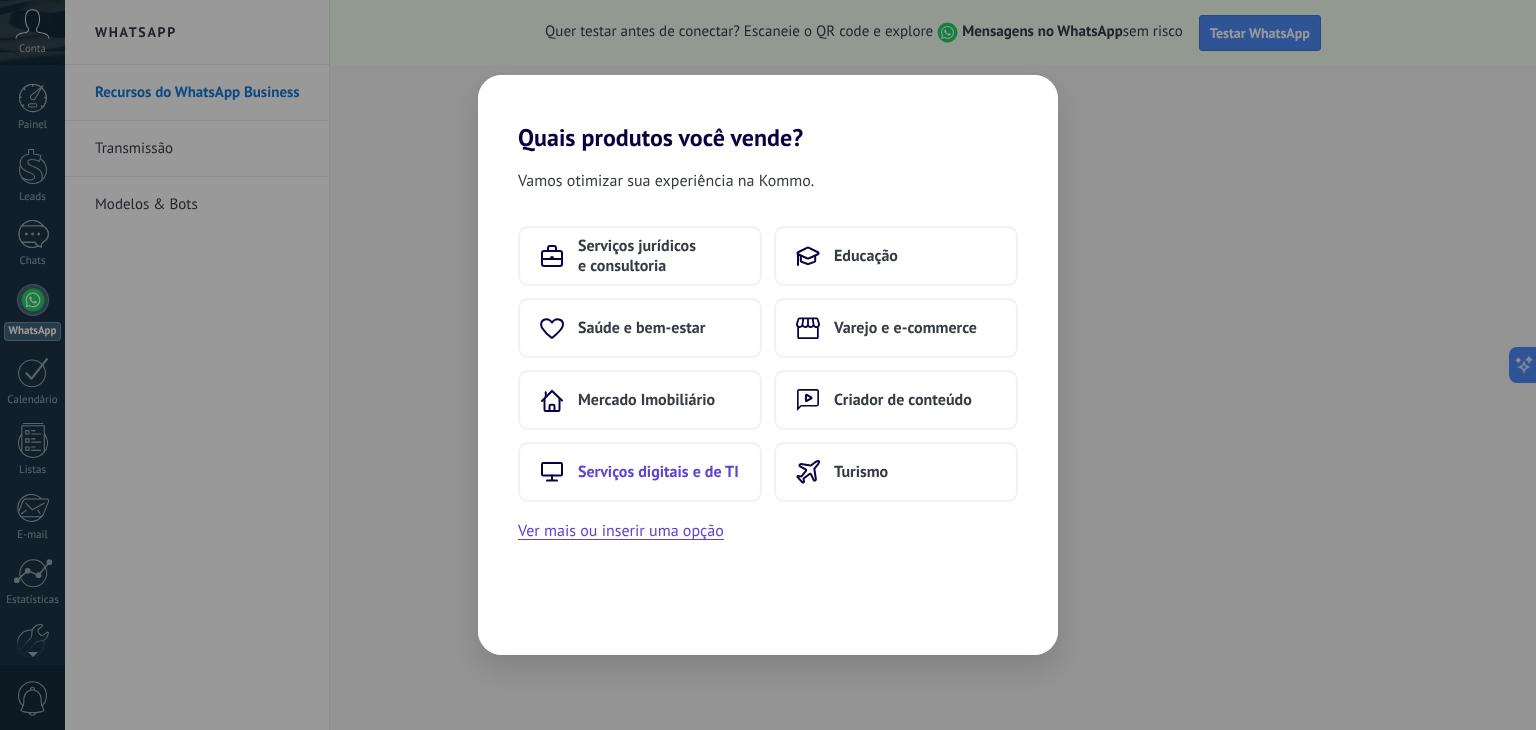 click on "Serviços digitais e de TI" at bounding box center (659, 256) 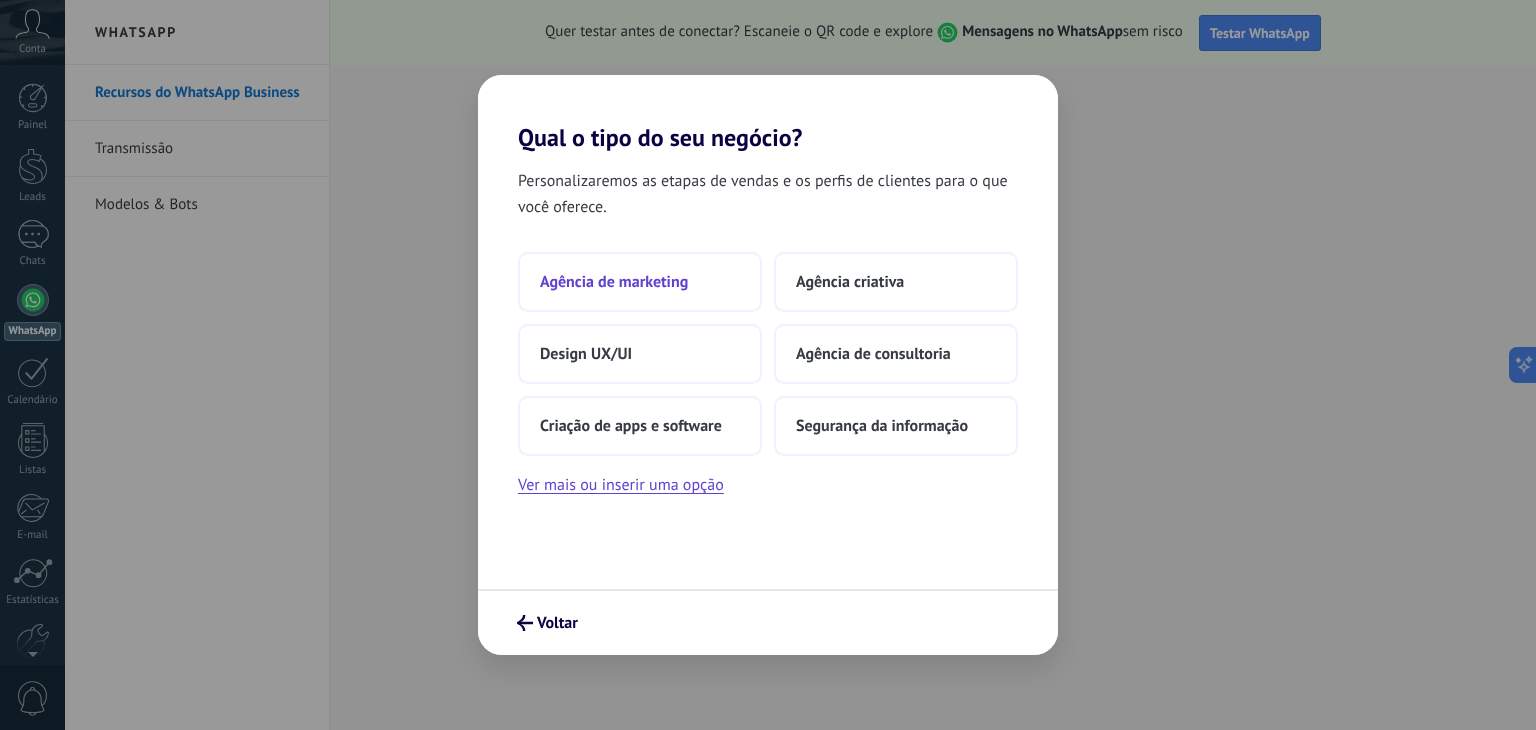click on "Agência de marketing" at bounding box center [614, 282] 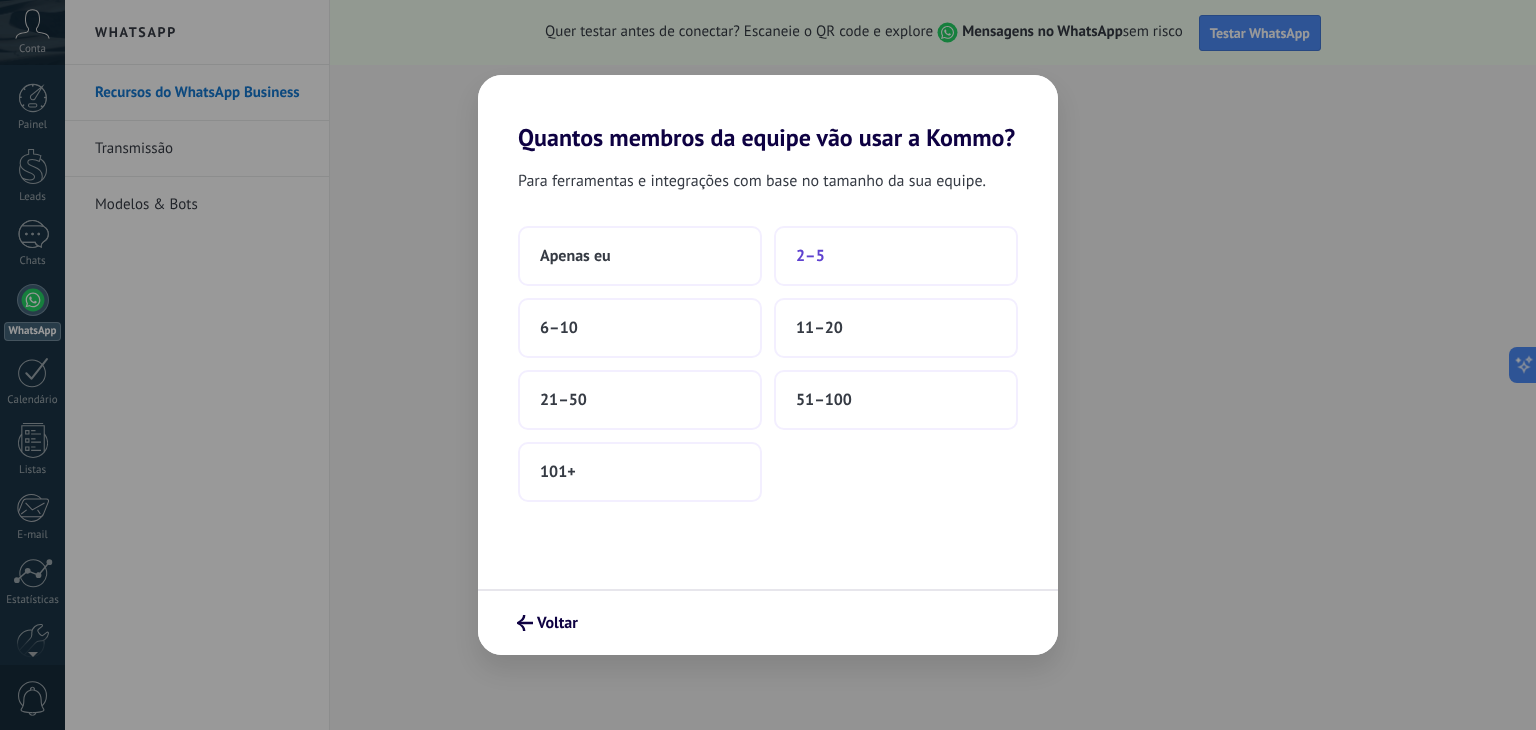 click on "2–5" at bounding box center (896, 256) 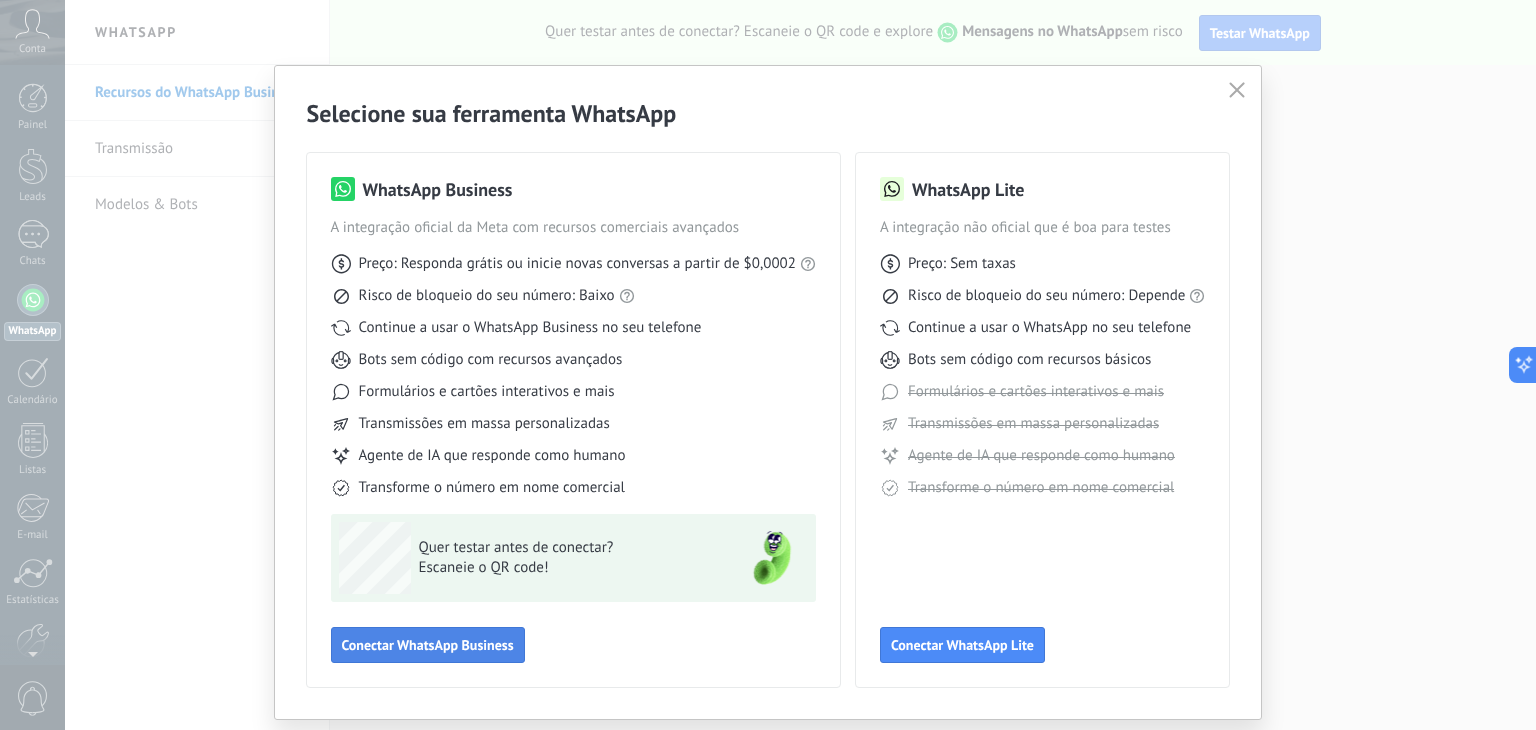 click on "Conectar WhatsApp Business" at bounding box center (428, 645) 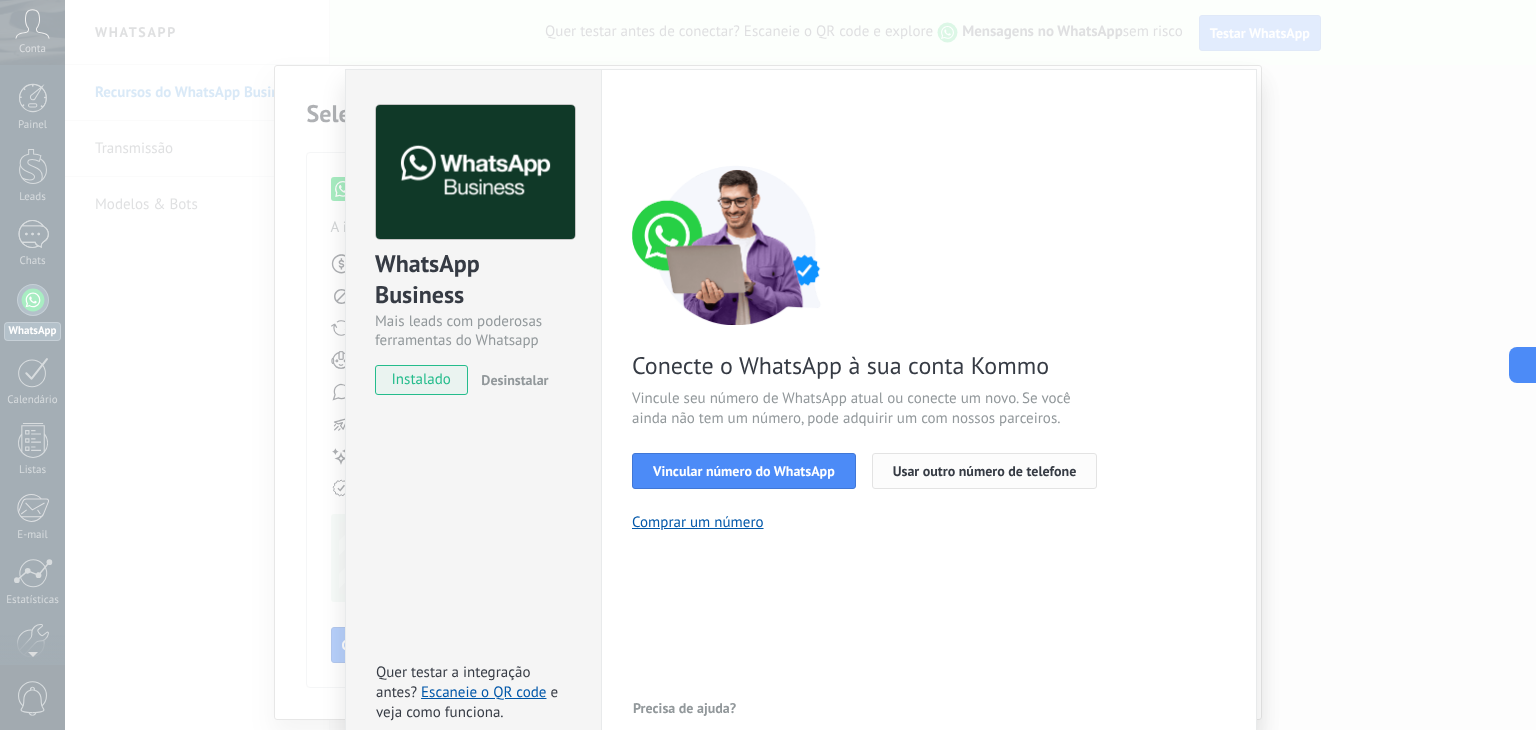 click on "Usar outro número de telefone" at bounding box center [985, 471] 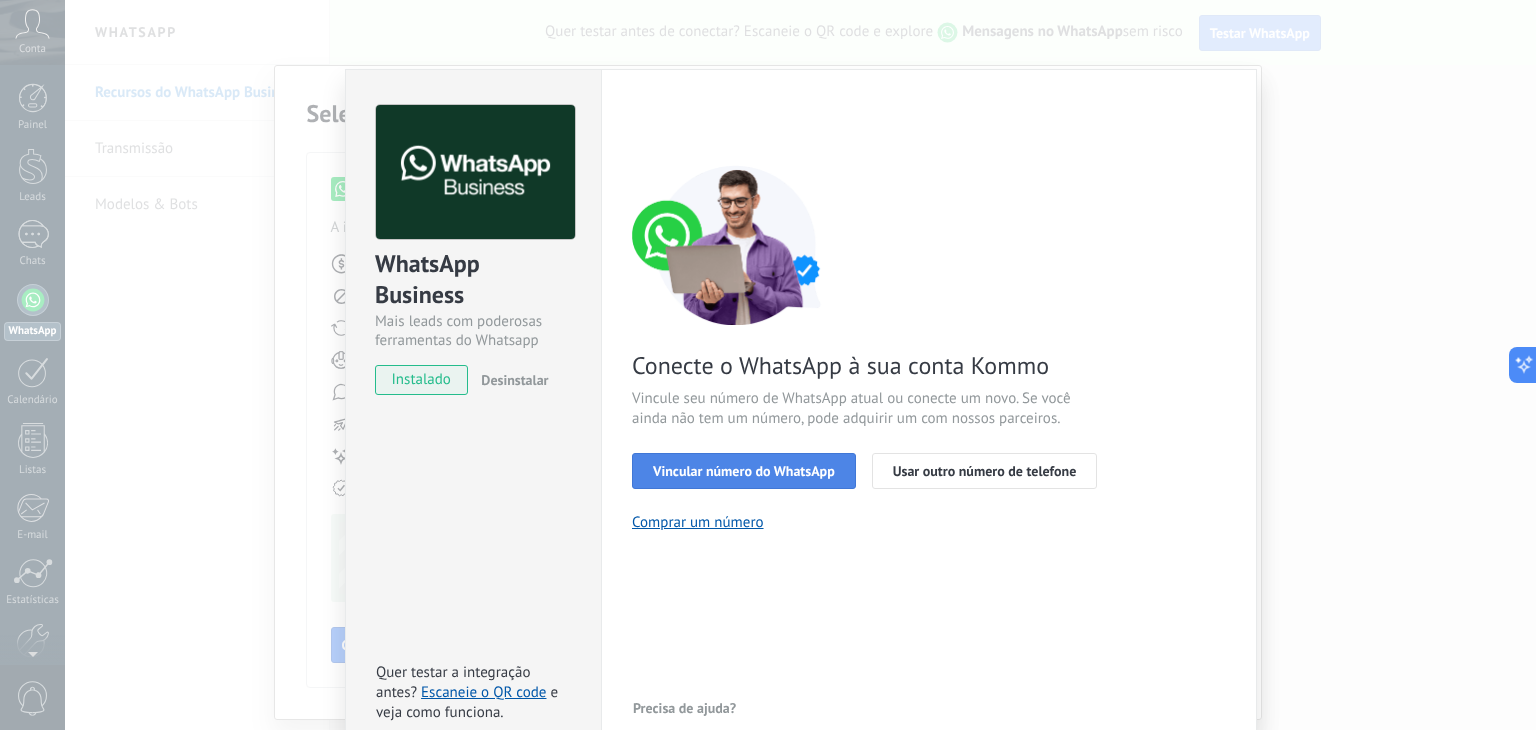 click on "Vincular número do WhatsApp" at bounding box center (744, 471) 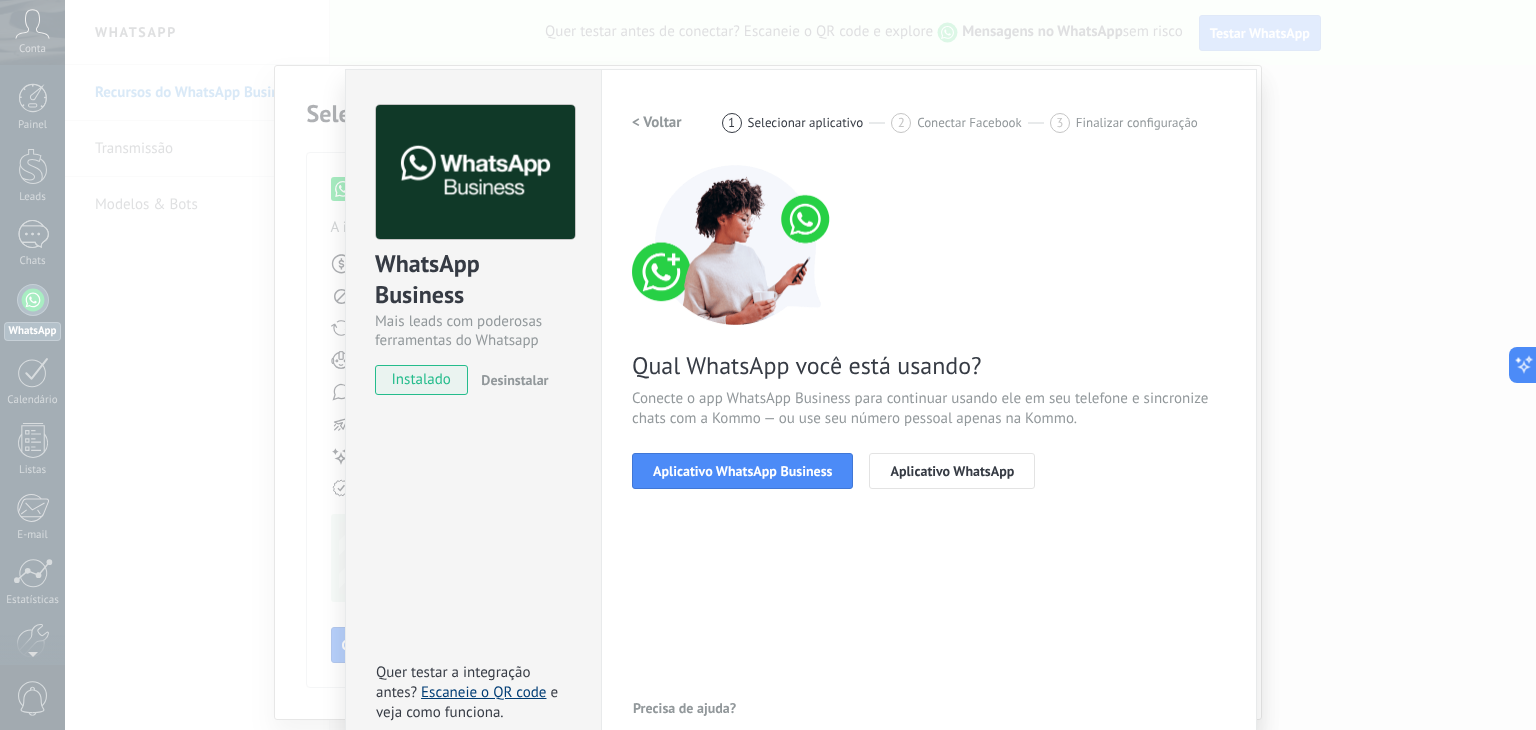 click on "Escaneie o QR code" at bounding box center [483, 692] 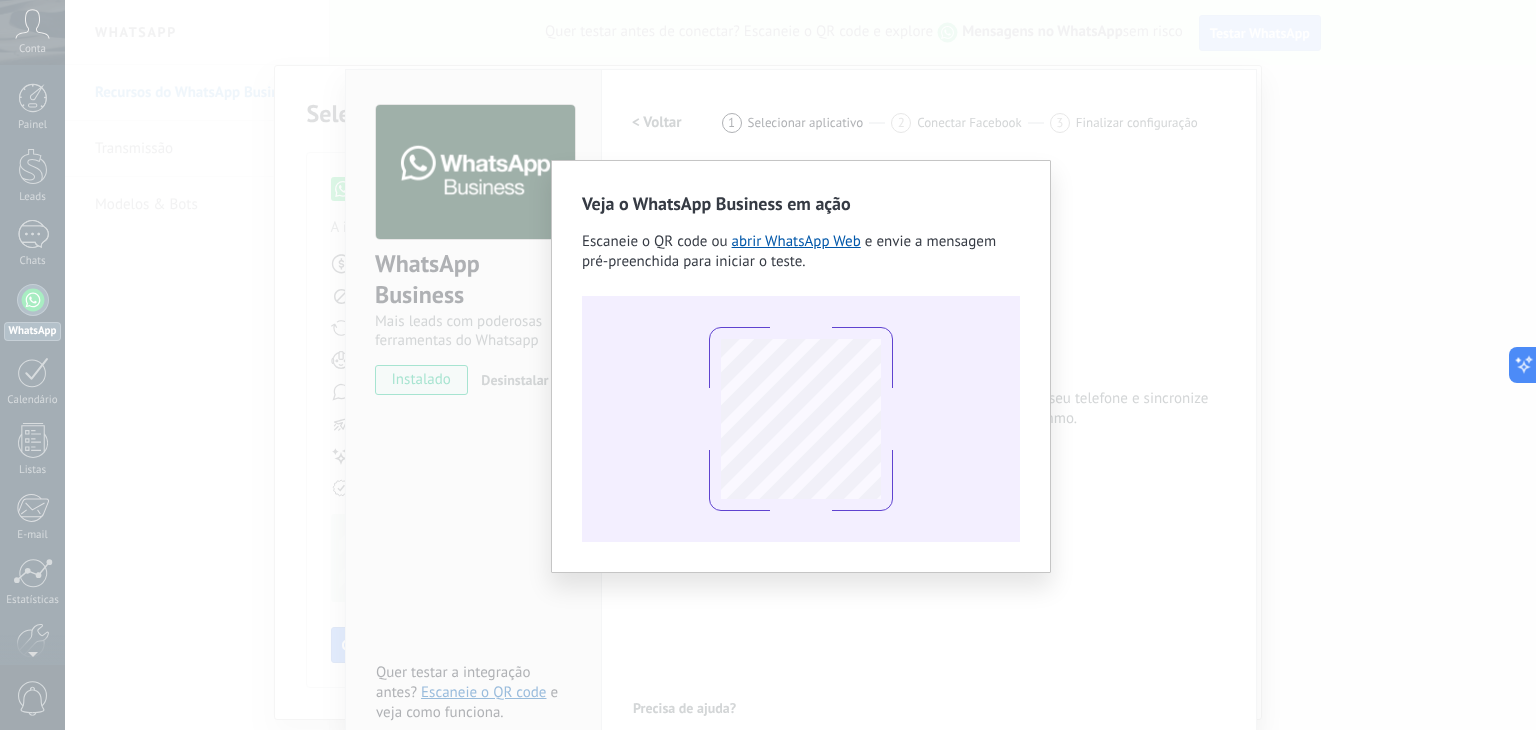 click on "Veja o WhatsApp Business em ação Escaneie o QR code ou   abrir WhatsApp Web   e envie a mensagem pré-preenchida para iniciar o teste." at bounding box center [768, 365] 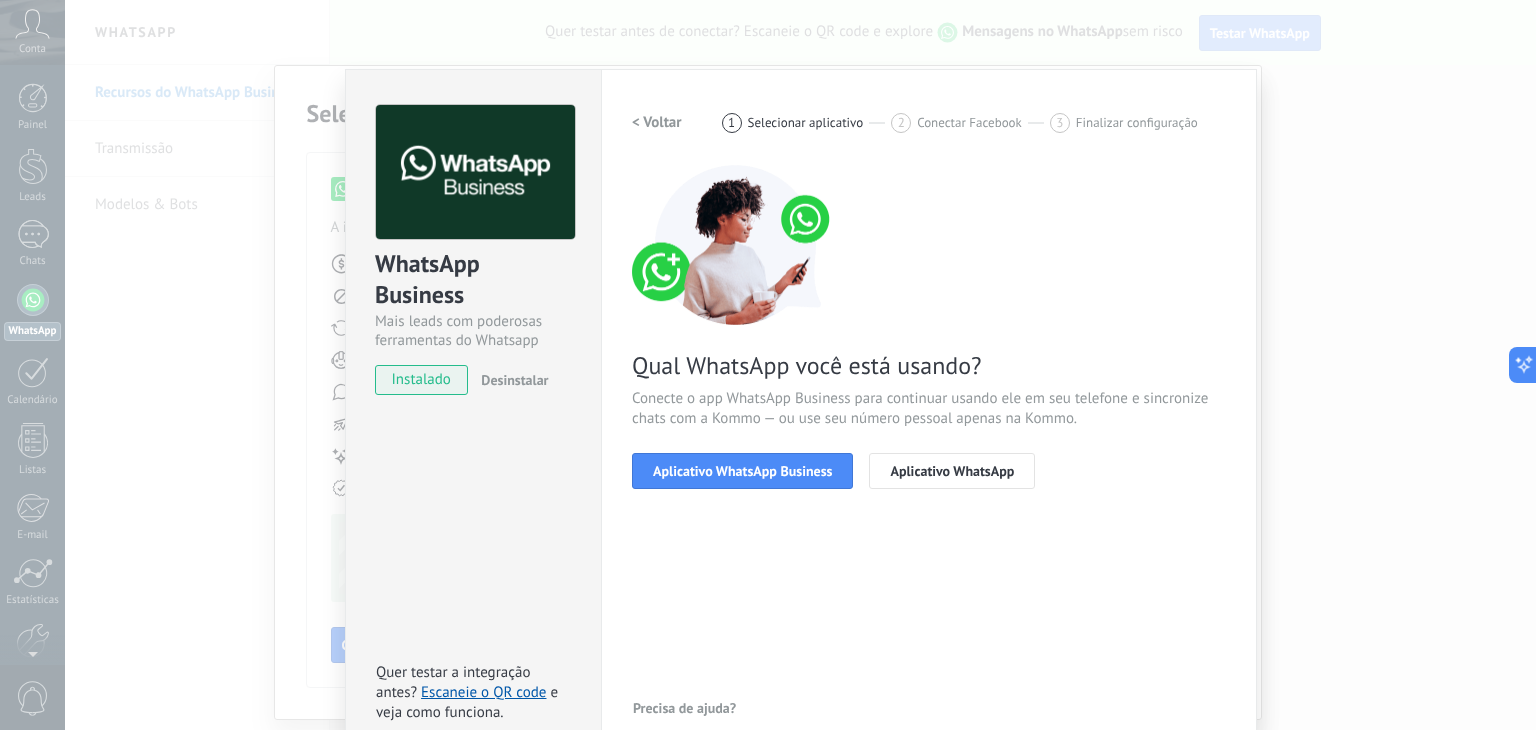 click on "WhatsApp Cloud API Mais _: Salvar < Voltar 1 Selecionar aplicativo 2 Conectar Facebook 3 Finalizar configuração Qual WhatsApp você está usando? Conecte o app WhatsApp Business para continuar usando ele em seu telefone e sincronize chats com a Kommo — ou use seu número pessoal apenas na Kommo. Aplicativo WhatsApp Business Aplicativo WhatsApp Precisa de ajuda?" at bounding box center (800, 365) 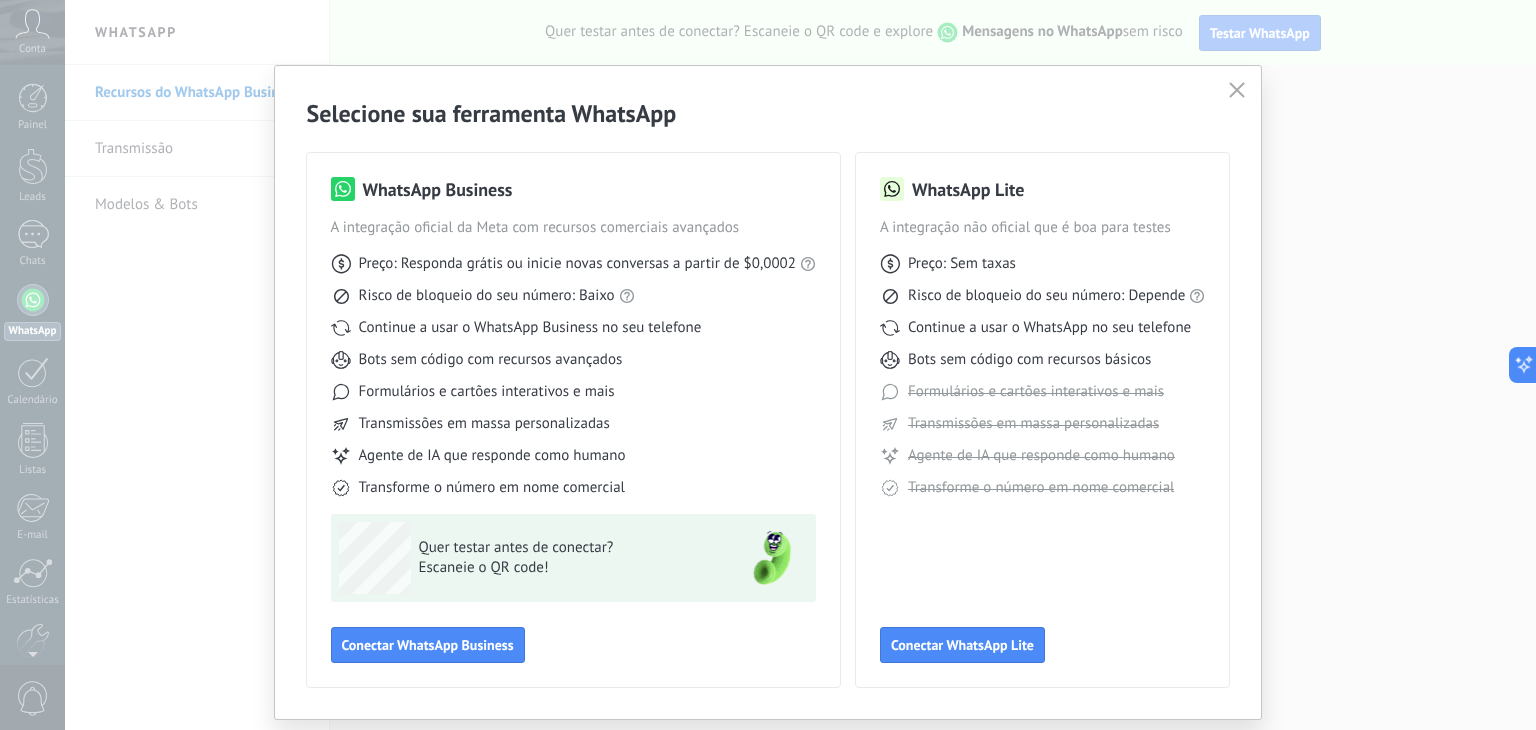 click on "Selecione sua ferramenta WhatsApp WhatsApp Business A integração oficial da Meta com recursos comerciais avançados Preço: Responda grátis ou inicie novas conversas a partir de $0,0002 Risco de bloqueio do seu número: Baixo Continue a usar o WhatsApp Business no seu telefone Bots sem código com recursos avançados Formulários e cartões interativos e mais Transmissões em massa personalizadas Agente de IA que responde como humano Transforme o número em nome comercial Quer testar antes de conectar? Escaneie o QR code! Conectar WhatsApp Business WhatsApp Lite A integração não oficial que é boa para testes Preço: Sem taxas Risco de bloqueio do seu número: Depende Continue a usar o WhatsApp no seu telefone Bots sem código com recursos básicos Formulários e cartões interativos e mais Transmissões em massa personalizadas Agente de IA que responde como humano Transforme o número em nome comercial Conectar WhatsApp Lite" at bounding box center (768, 365) 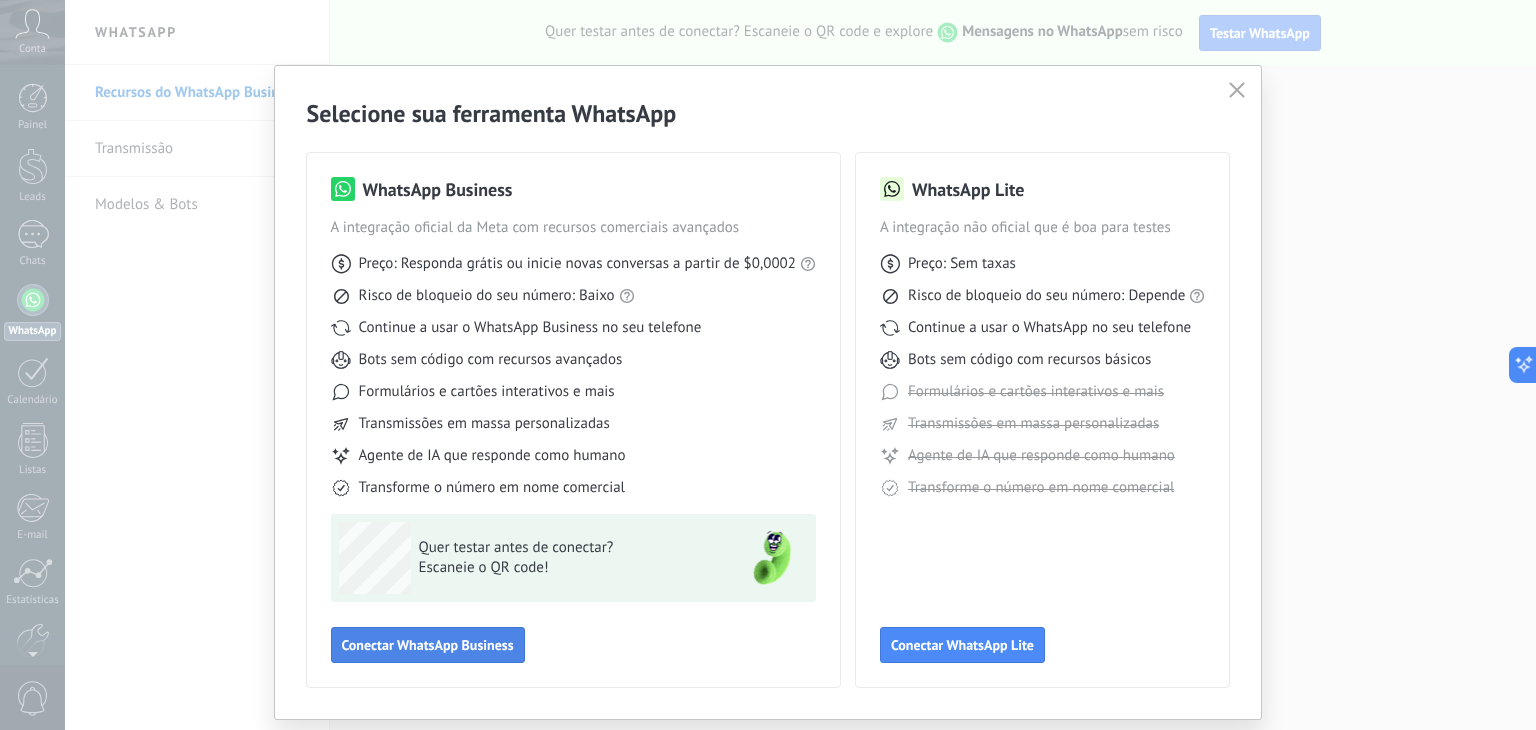 click on "Conectar WhatsApp Business" at bounding box center (428, 645) 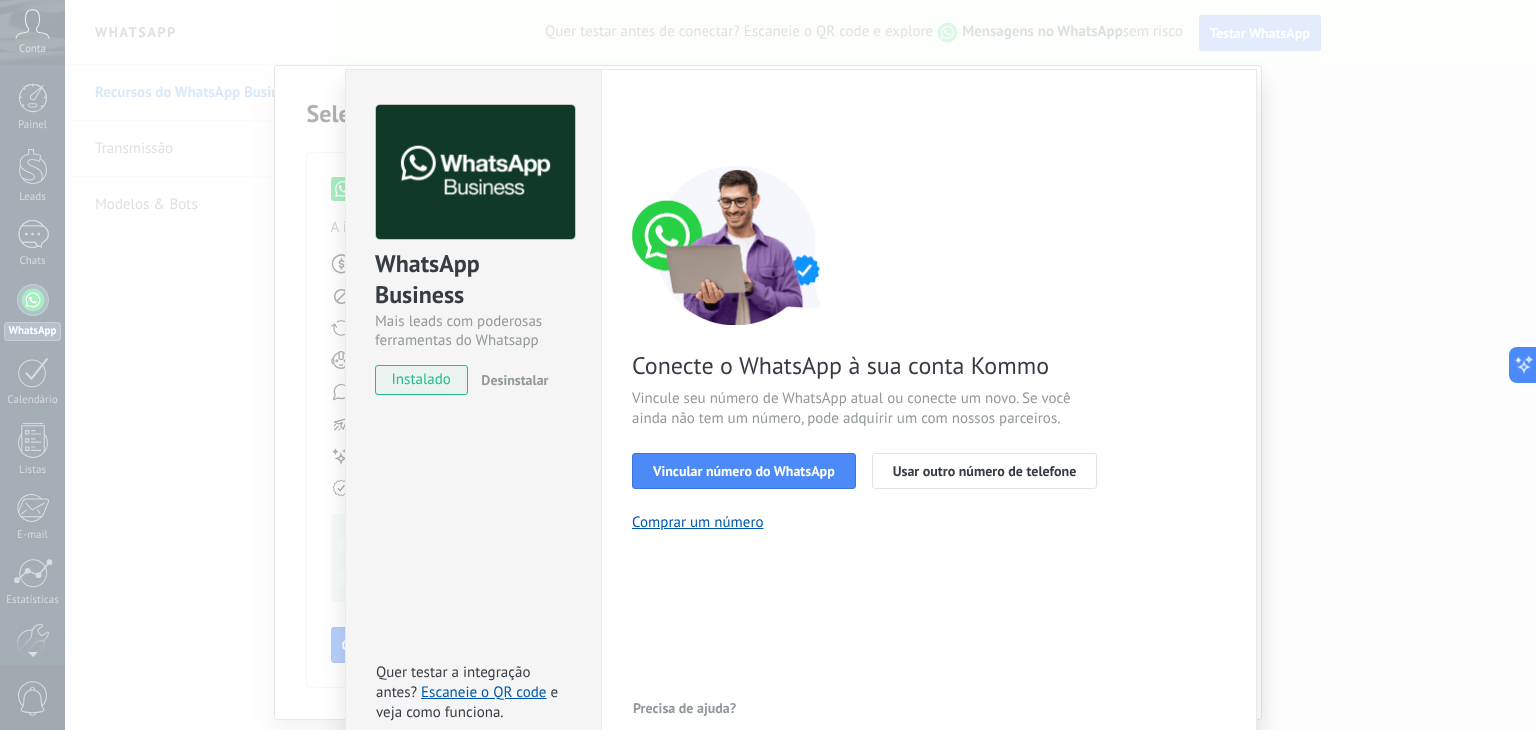 click on "WhatsApp Business Mais leads com poderosas ferramentas do Whatsapp instalado Desinstalar Quer testar a integração antes?   Escaneie o QR code   e veja como funciona. Configurações Autorização This tab logs the users who have granted integration access to this account. If you want to to remove a user's ability to send requests to the account on behalf of this integration, you can revoke access. If access is revoked from all users, the integration will stop working. This app is installed, but no one has given it access yet. WhatsApp Cloud API Mais _:  Salvar < Voltar 1 Selecionar aplicativo 2 Conectar Facebook 3 Finalizar configuração Conecte o WhatsApp à sua conta Kommo Vincule seu número de WhatsApp atual ou conecte um novo. Se você ainda não tem um número, pode adquirir um com nossos parceiros. Vincular número do WhatsApp Usar outro número de telefone Comprar um número Precisa de ajuda?" at bounding box center [800, 365] 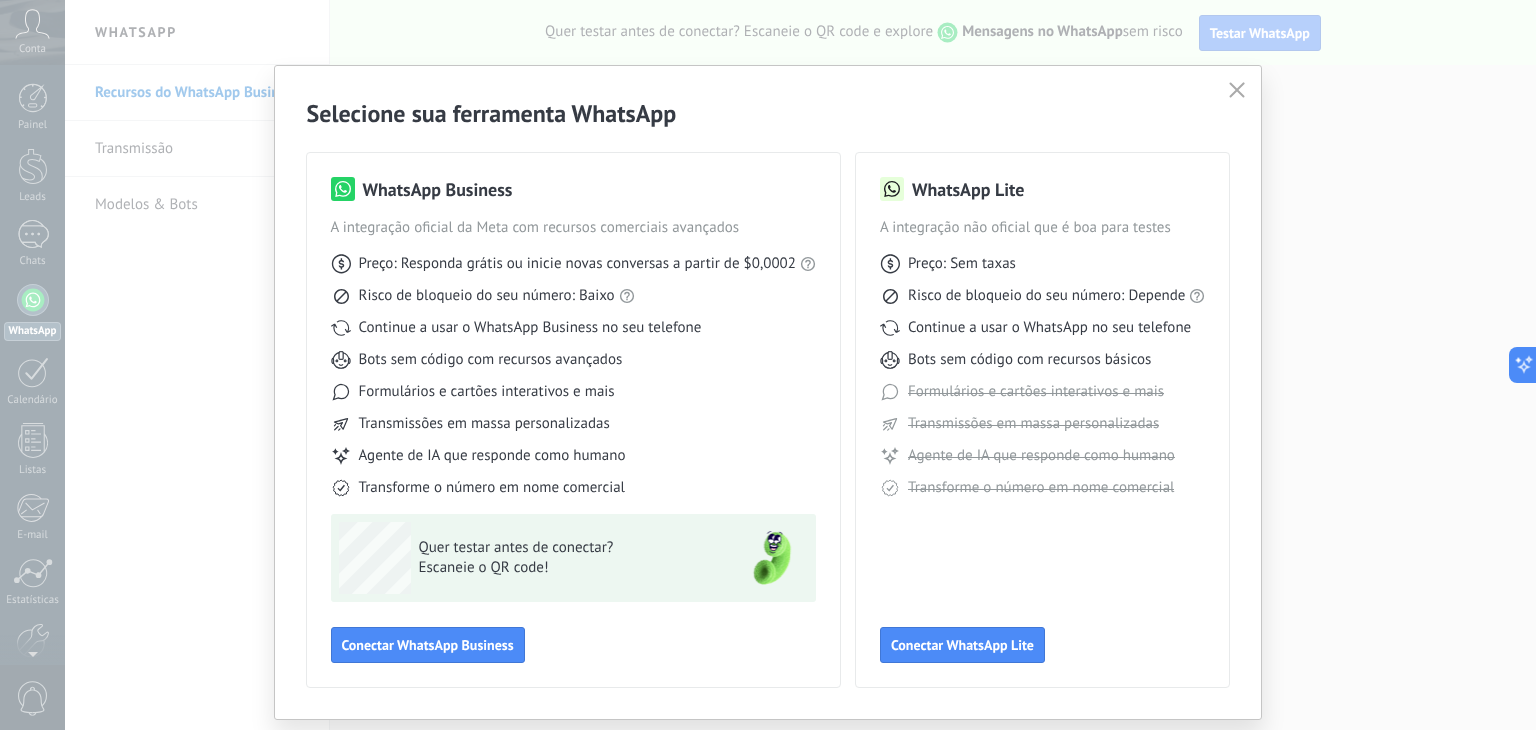 click at bounding box center [1237, 90] 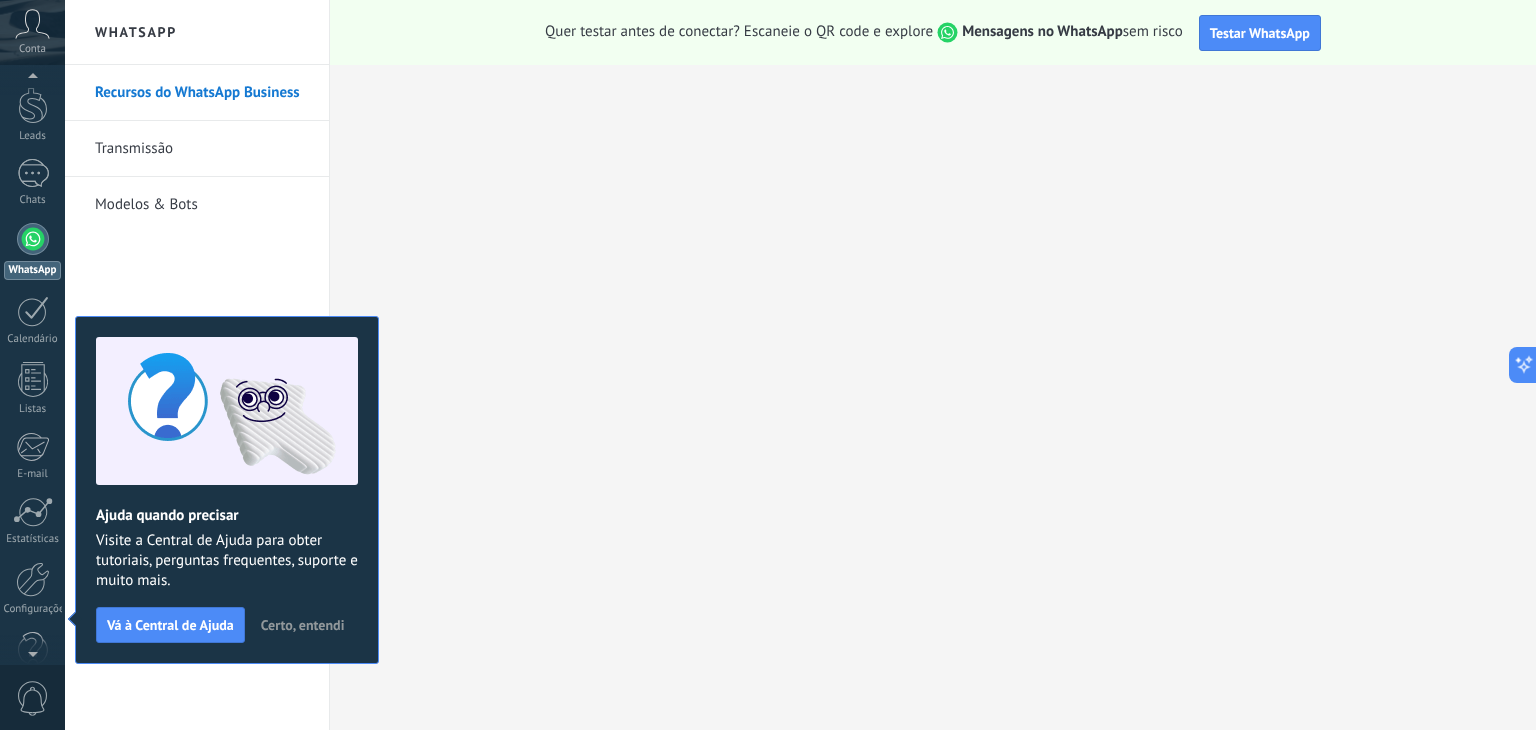 scroll, scrollTop: 0, scrollLeft: 0, axis: both 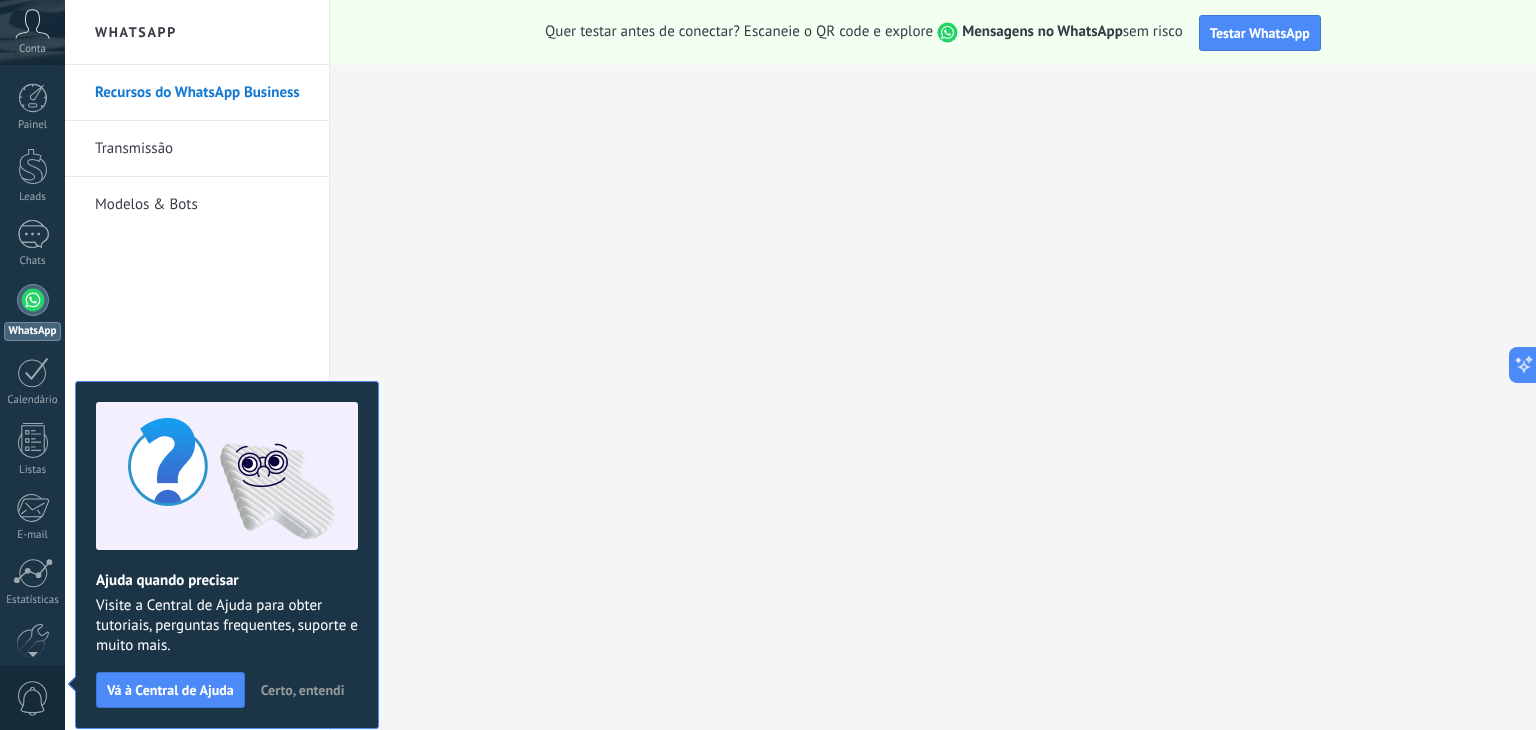 click at bounding box center [32, 24] 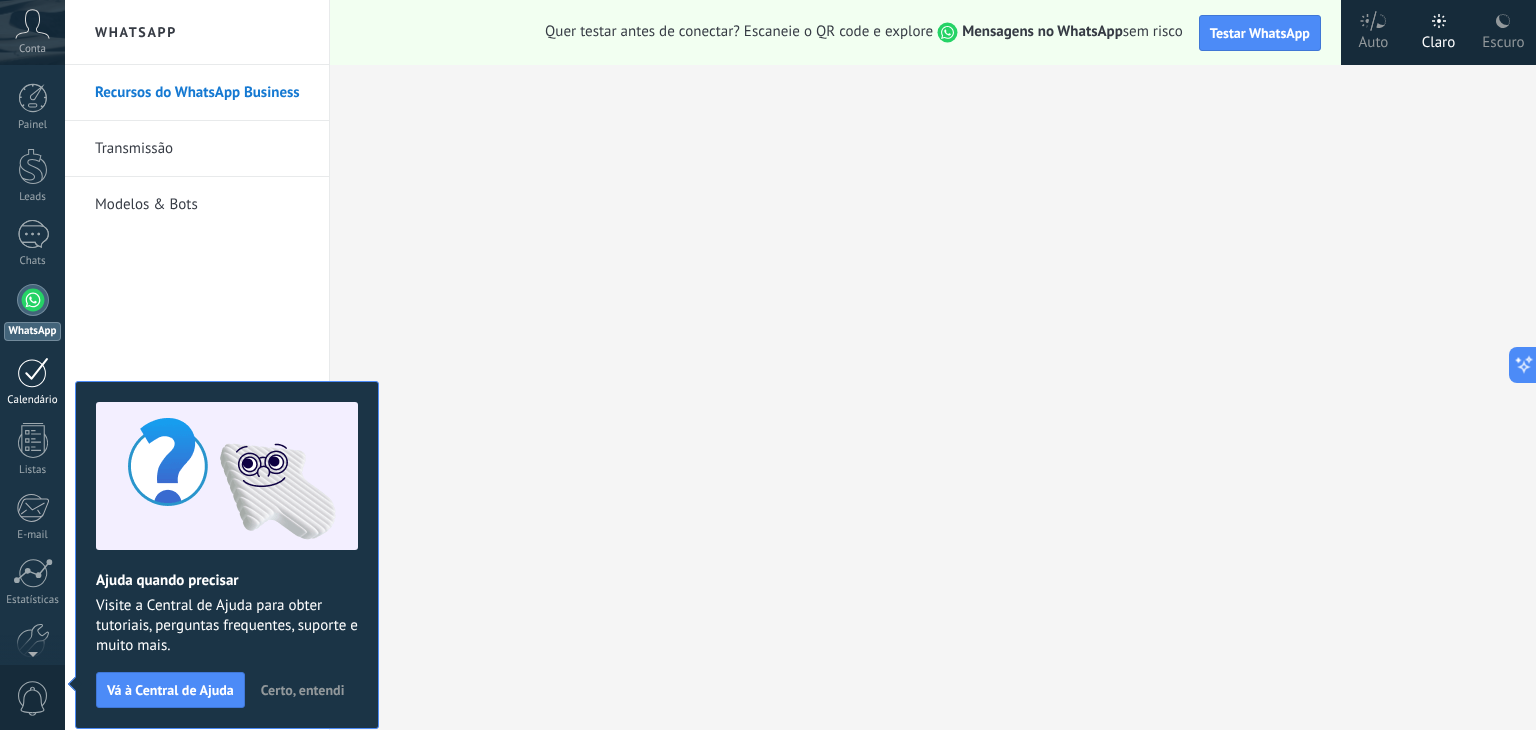 click at bounding box center (33, 372) 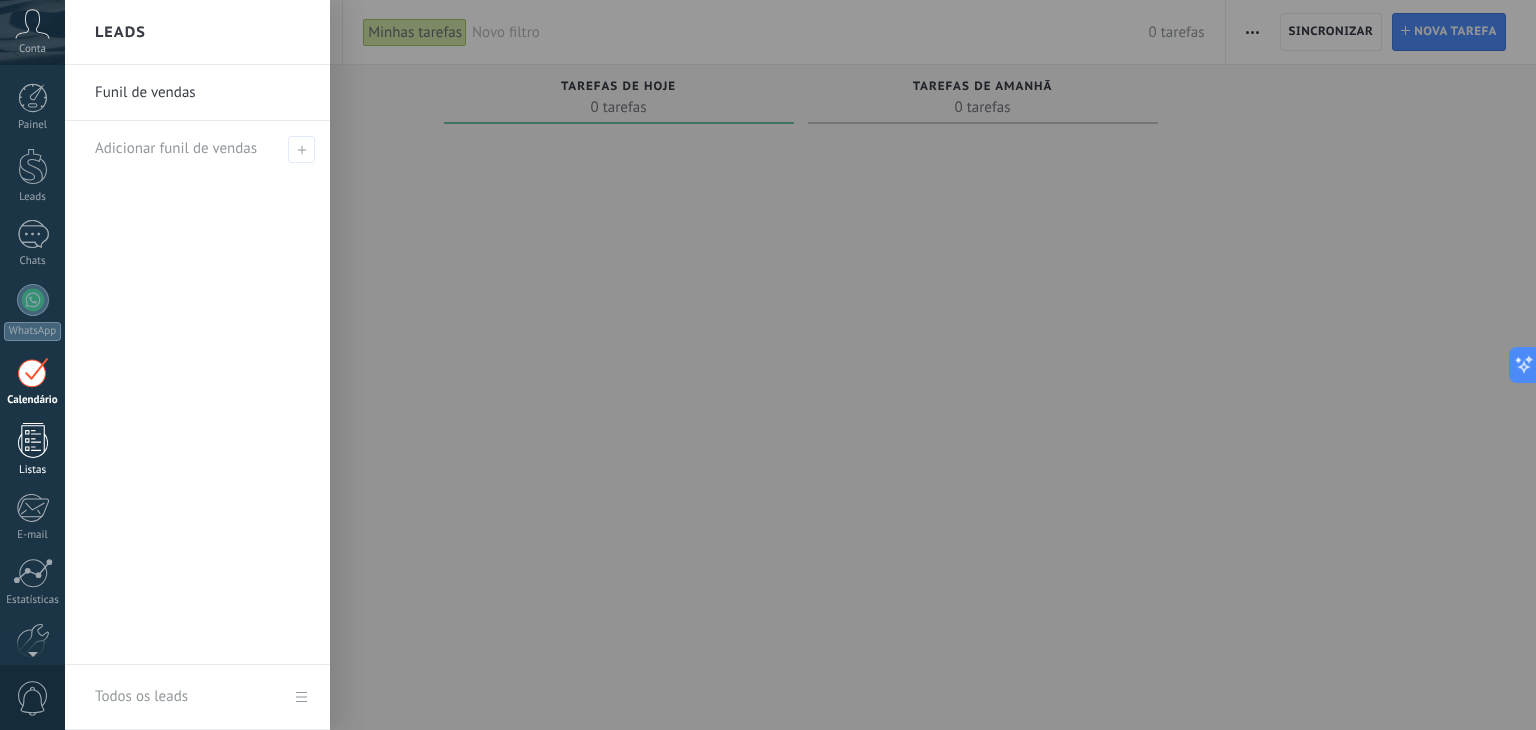 click on "Listas" at bounding box center (32, 450) 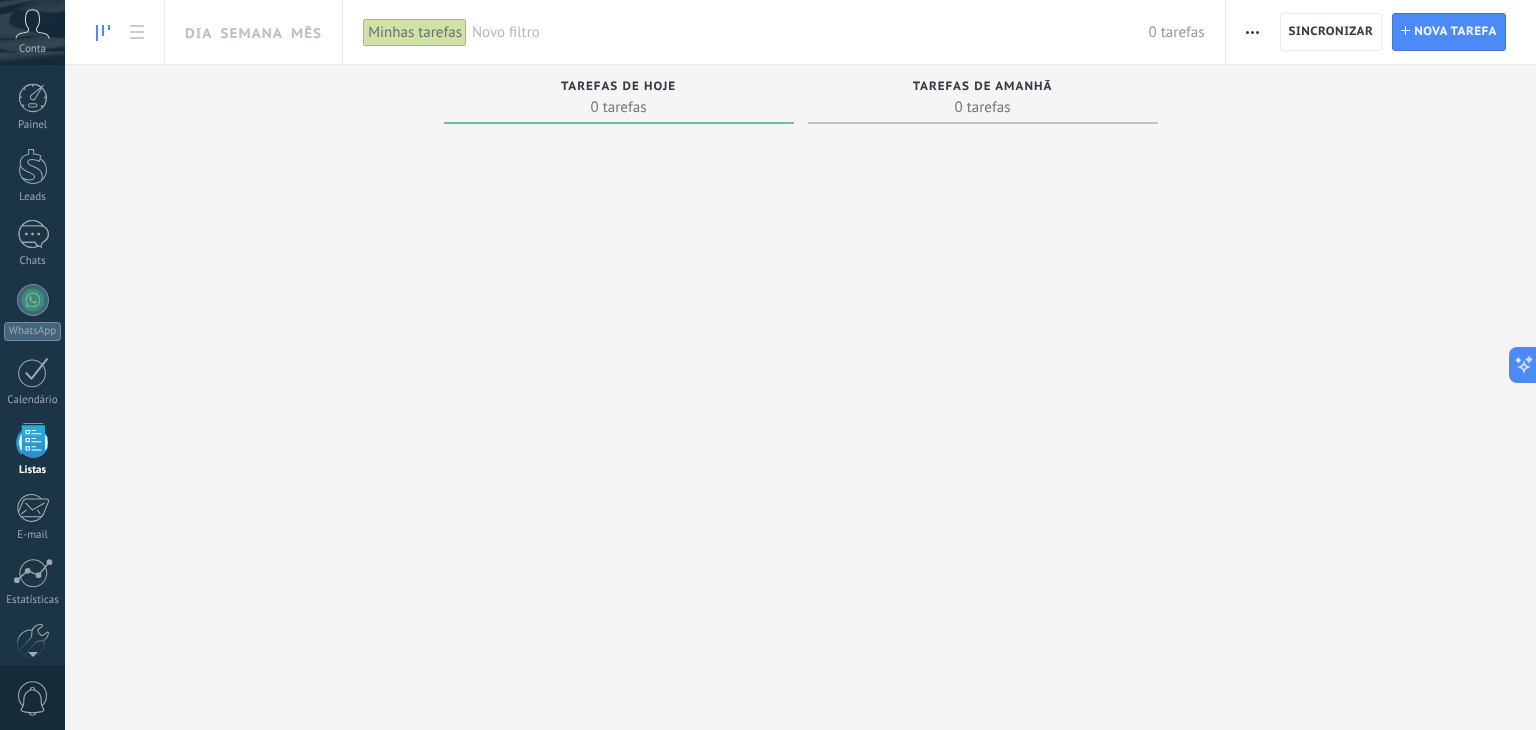 scroll, scrollTop: 51, scrollLeft: 0, axis: vertical 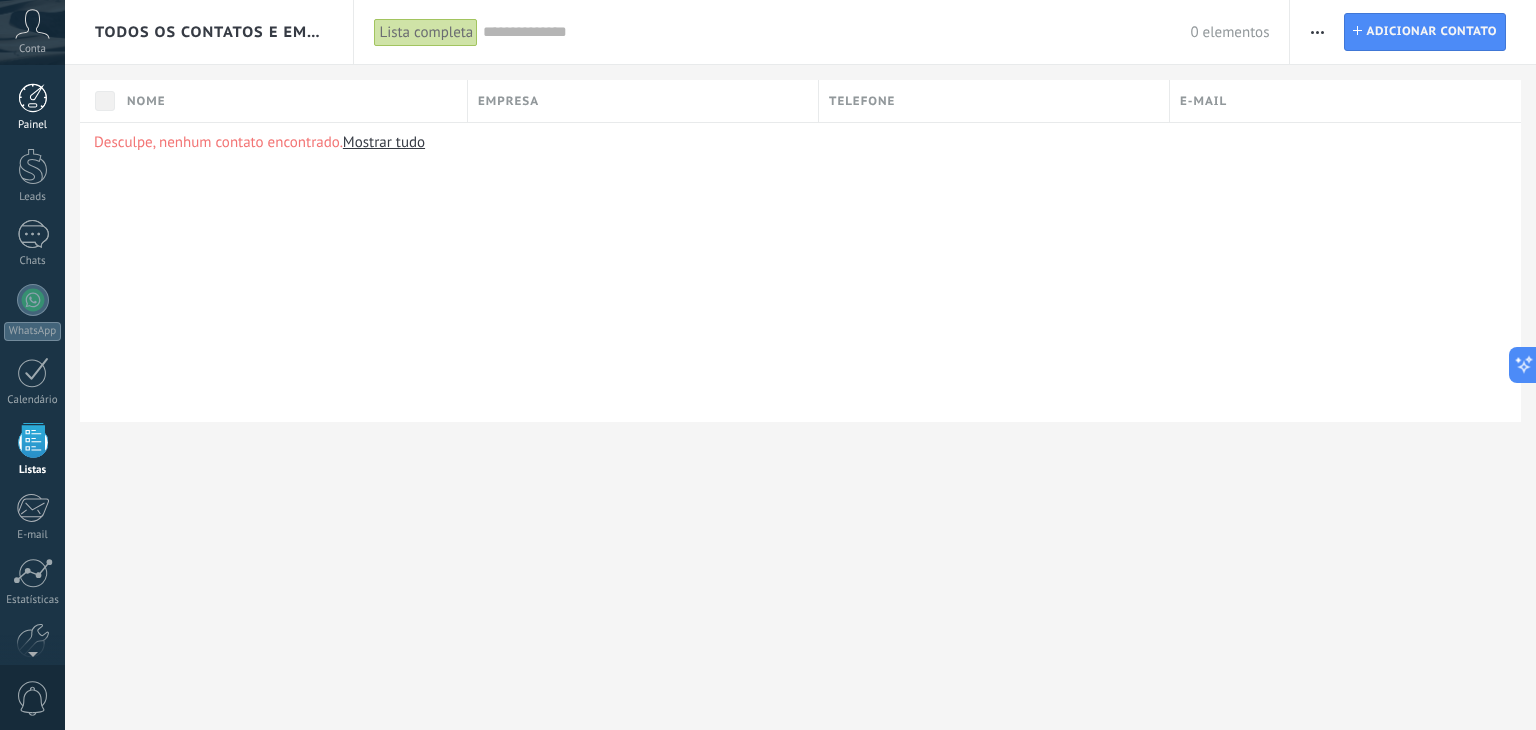 click at bounding box center (33, 98) 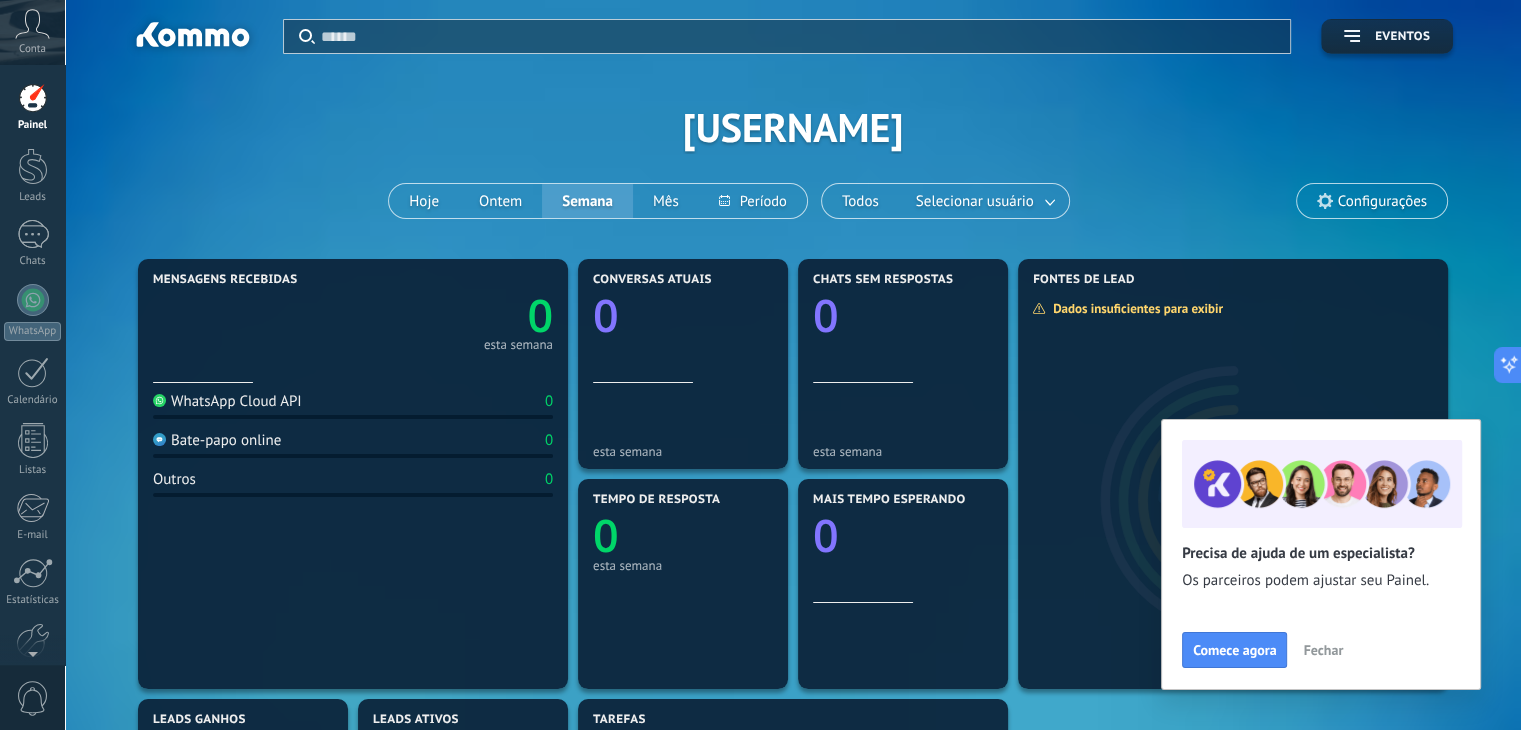 click on "Aplicativo Eventos [NAME] Hoje Ontem Semana Mês Todos Selecionar usuário Configurações" at bounding box center [793, 127] 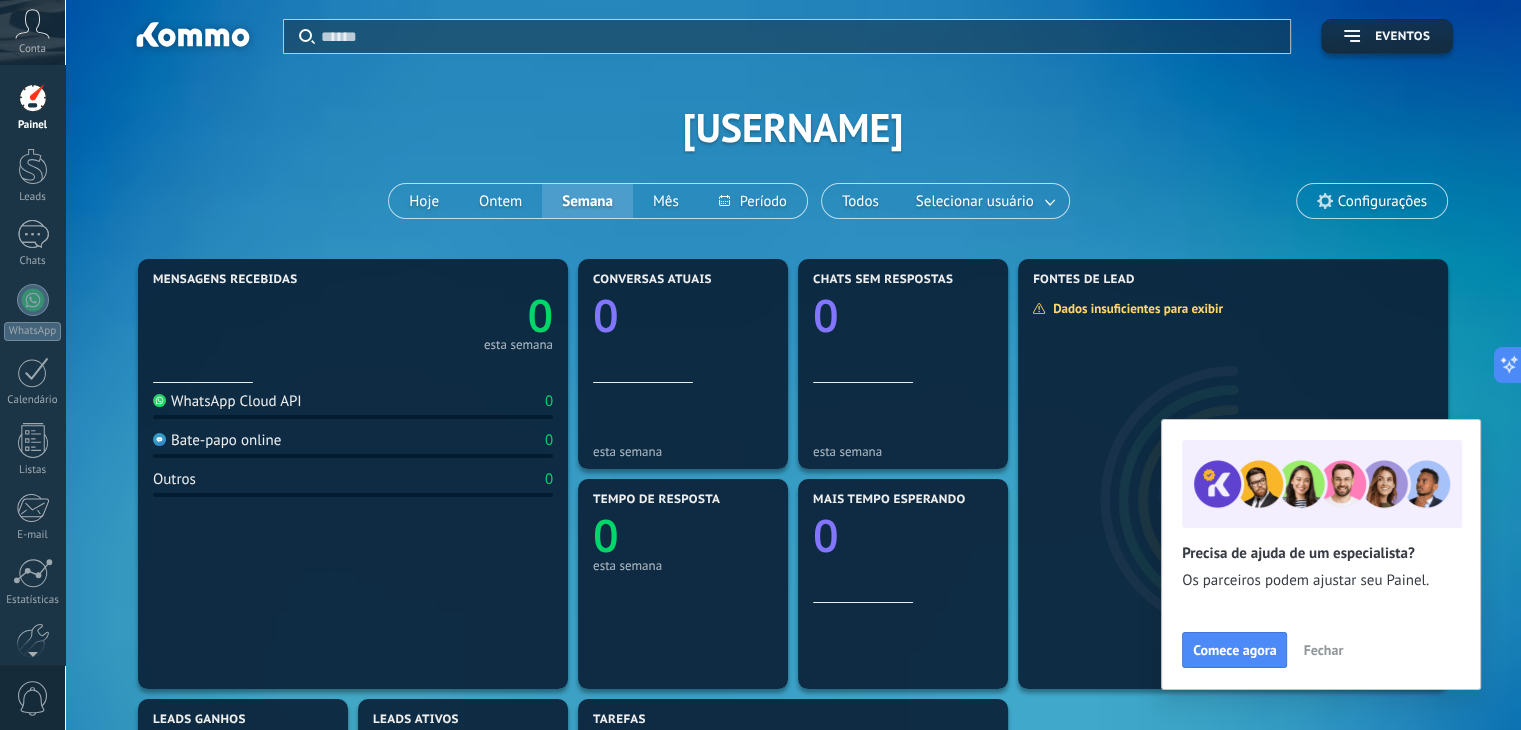click on "Aplicativo Eventos [NAME] Hoje Ontem Semana Mês Todos Selecionar usuário Configurações" at bounding box center [793, 127] 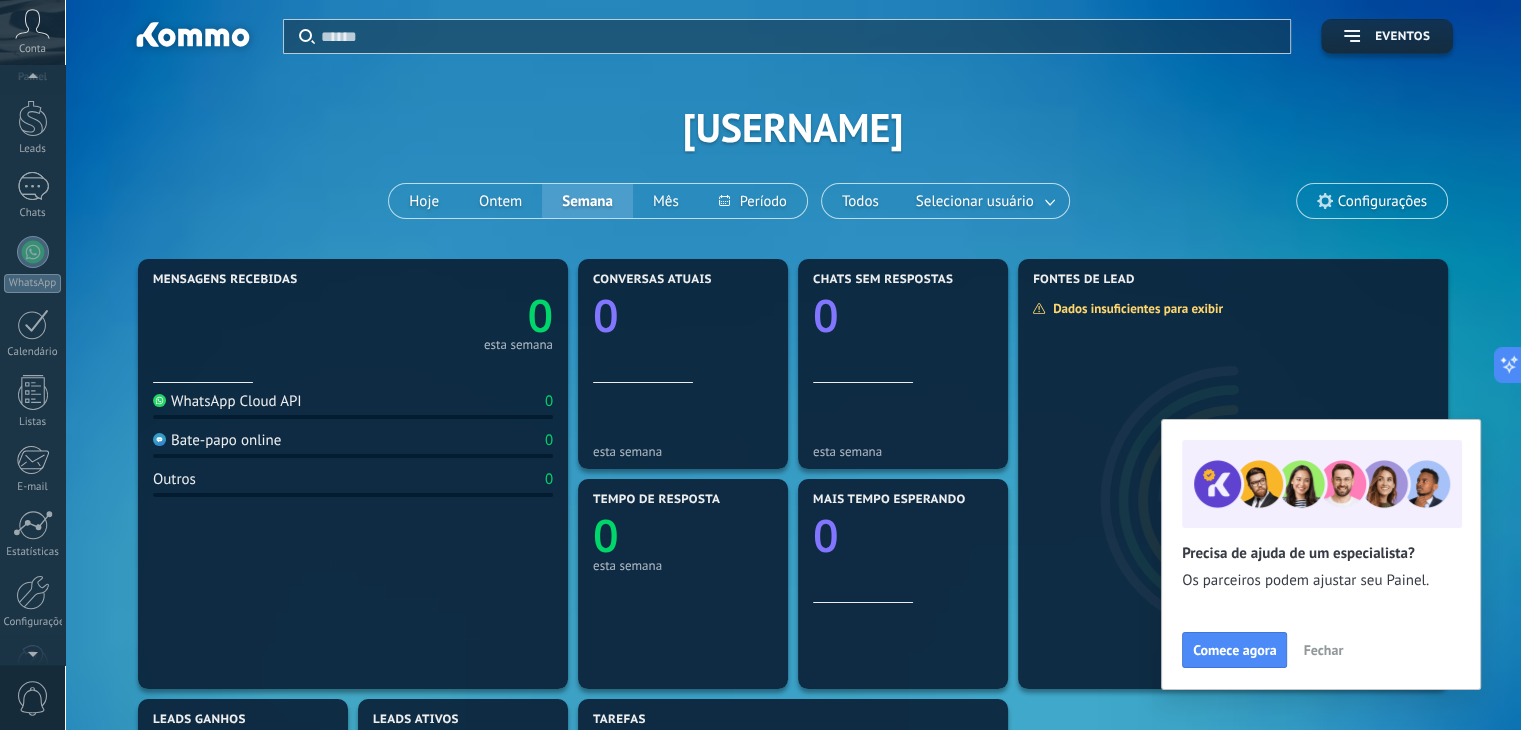 scroll, scrollTop: 0, scrollLeft: 0, axis: both 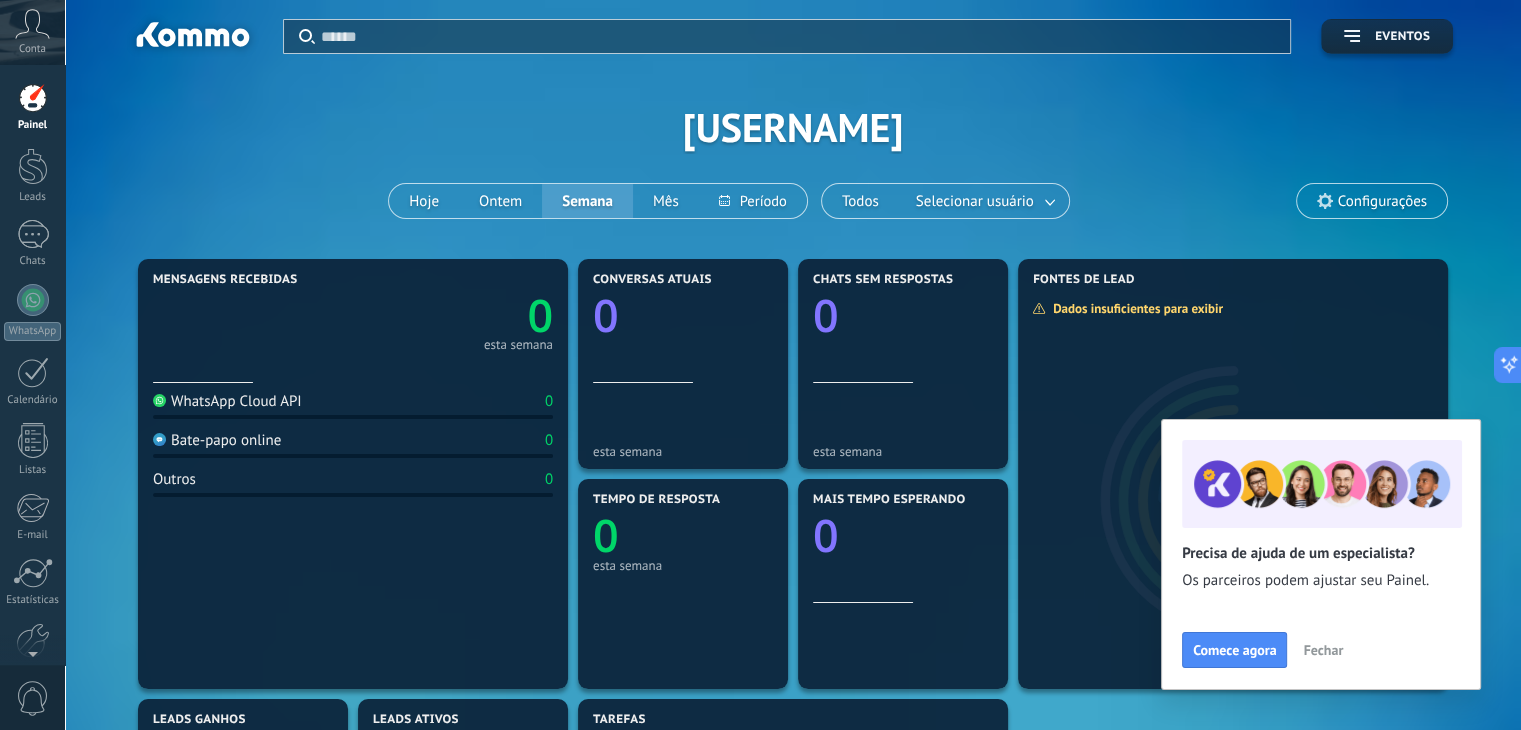 click on "Aplicativo Eventos [NAME] Hoje Ontem Semana Mês Todos Selecionar usuário Configurações" at bounding box center [793, 127] 